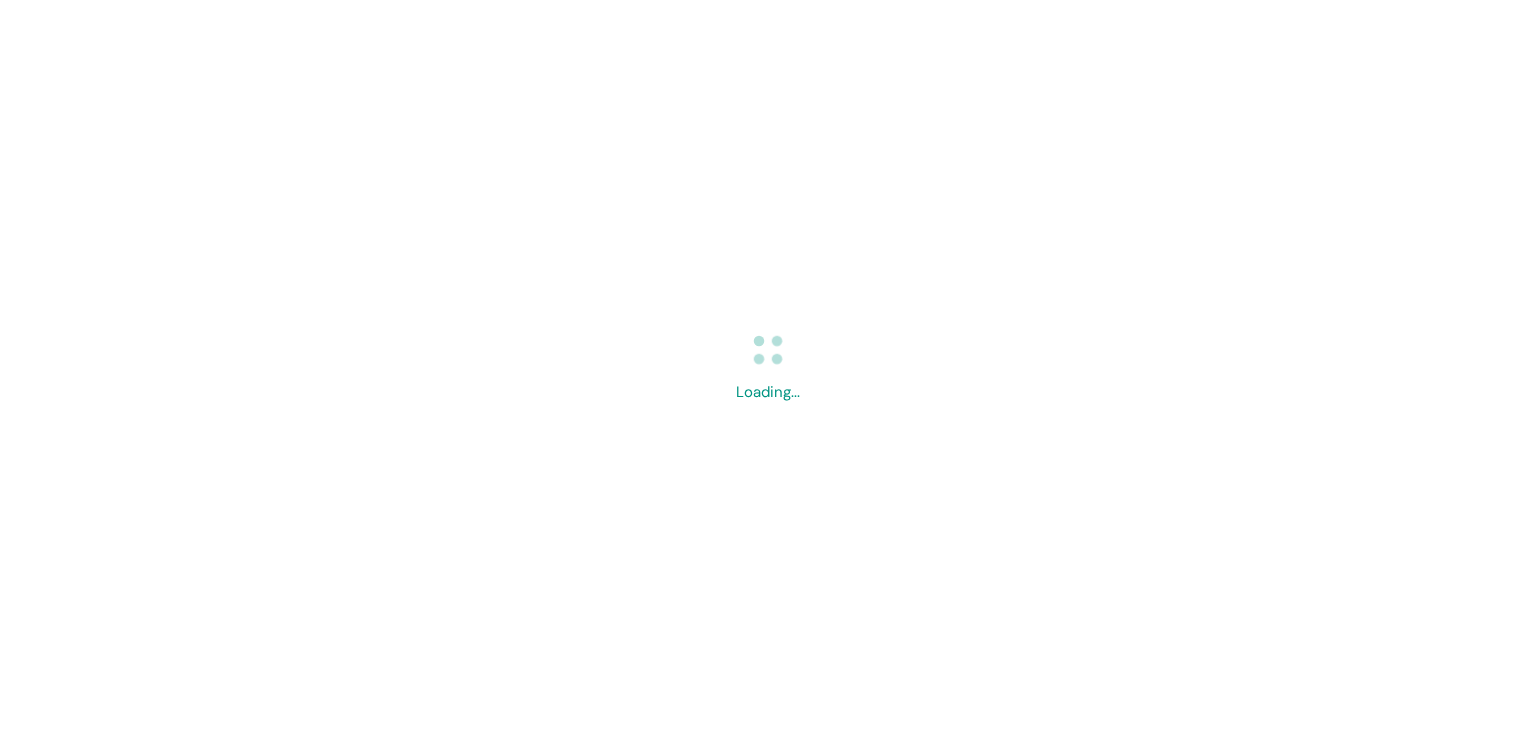 scroll, scrollTop: 0, scrollLeft: 0, axis: both 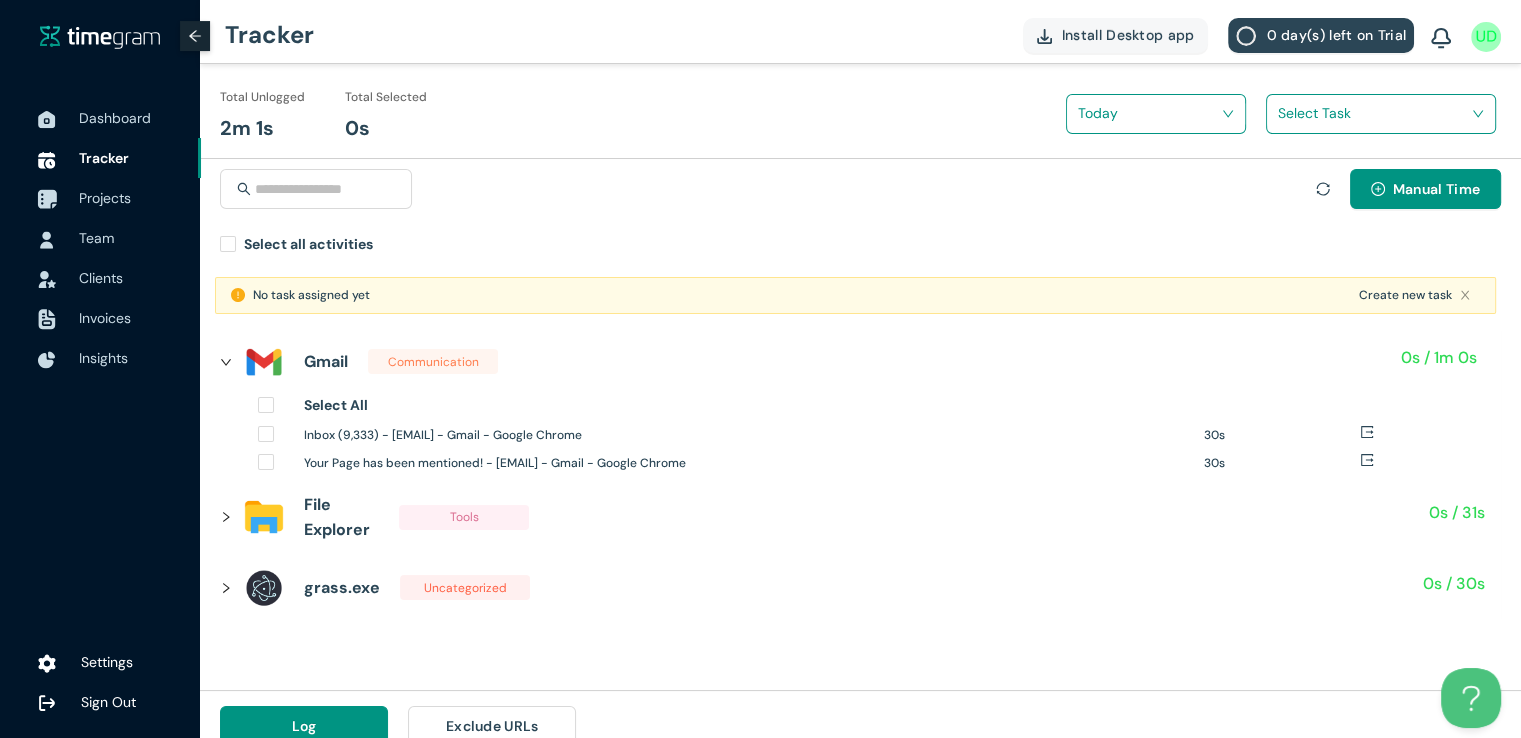 click on "Projects" at bounding box center [105, 198] 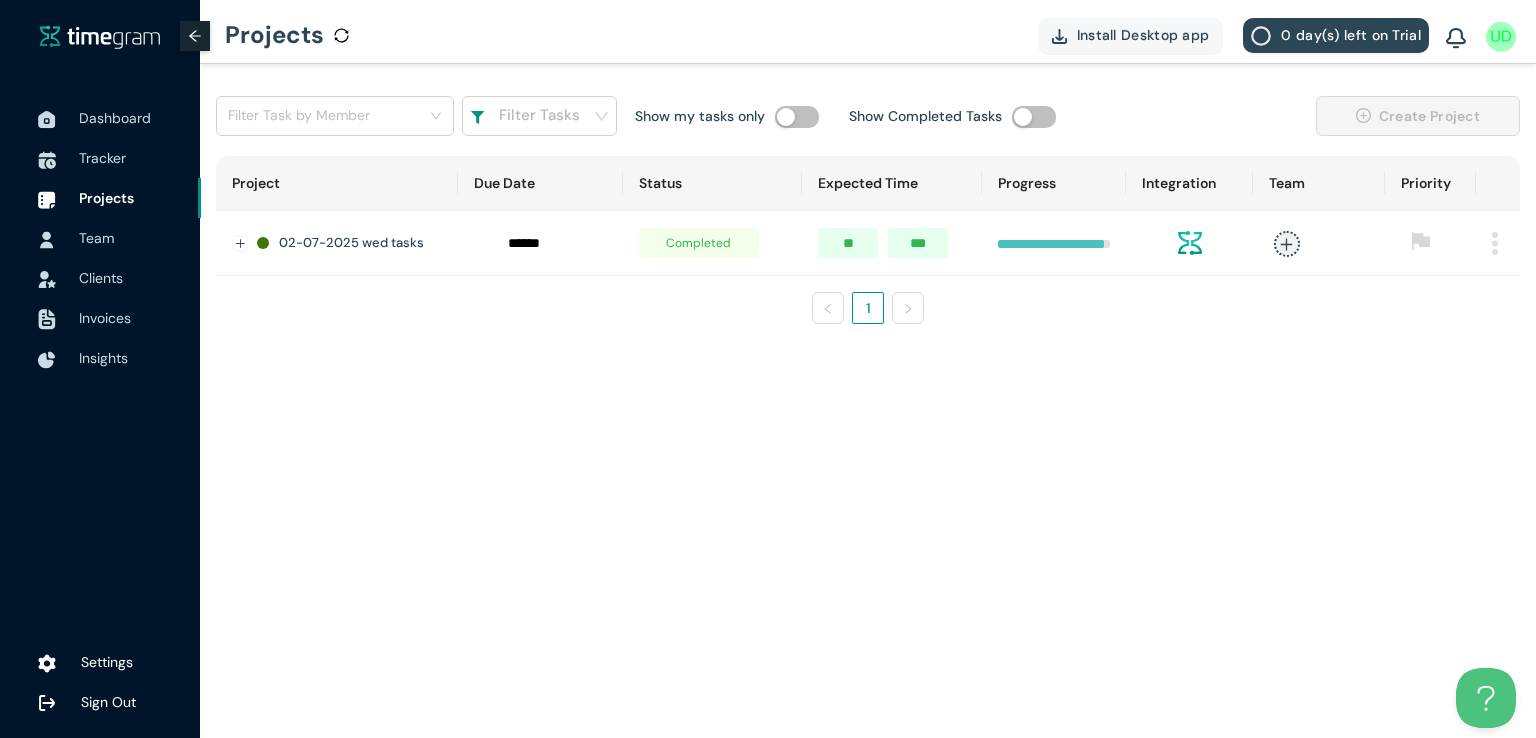 click at bounding box center (1495, 243) 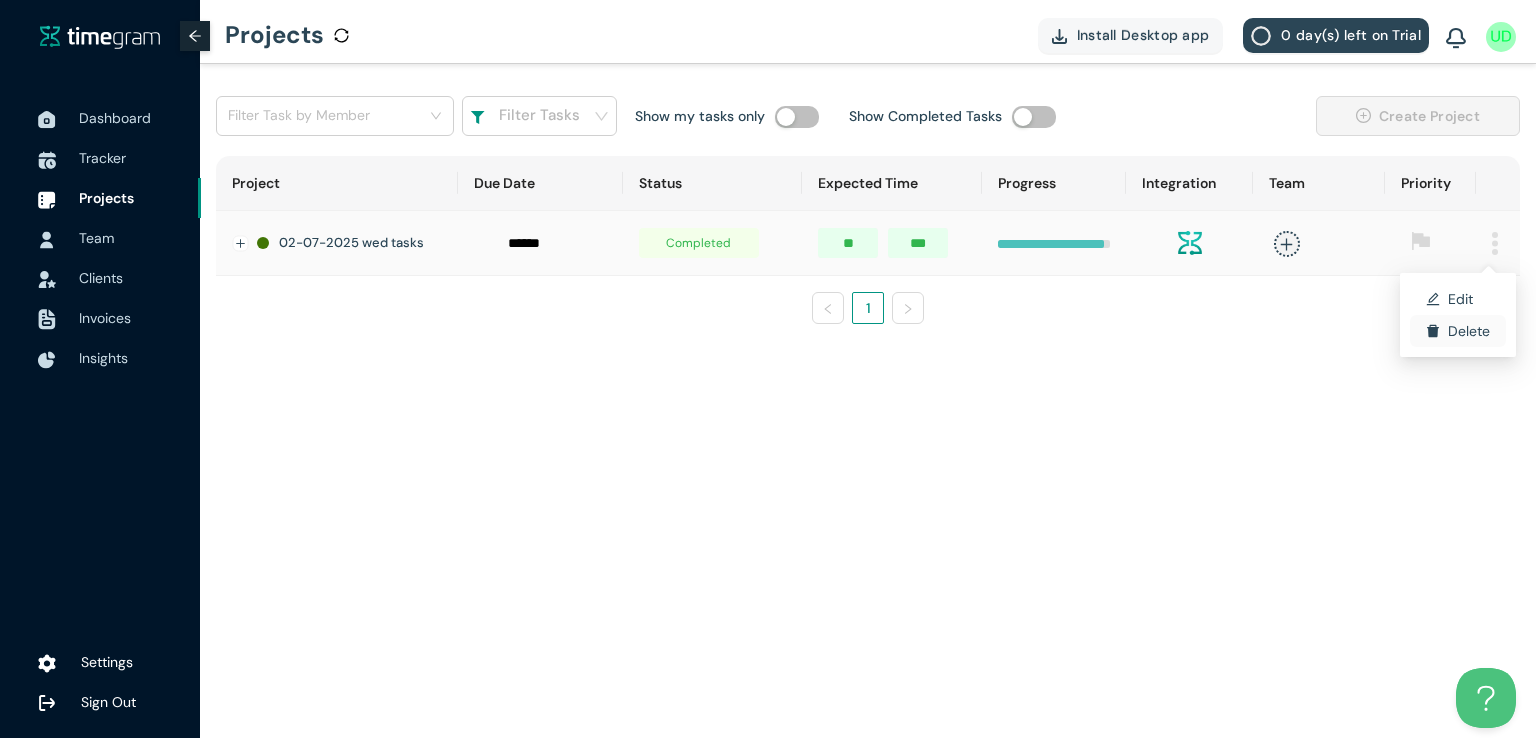 click on "Delete" at bounding box center [1460, 299] 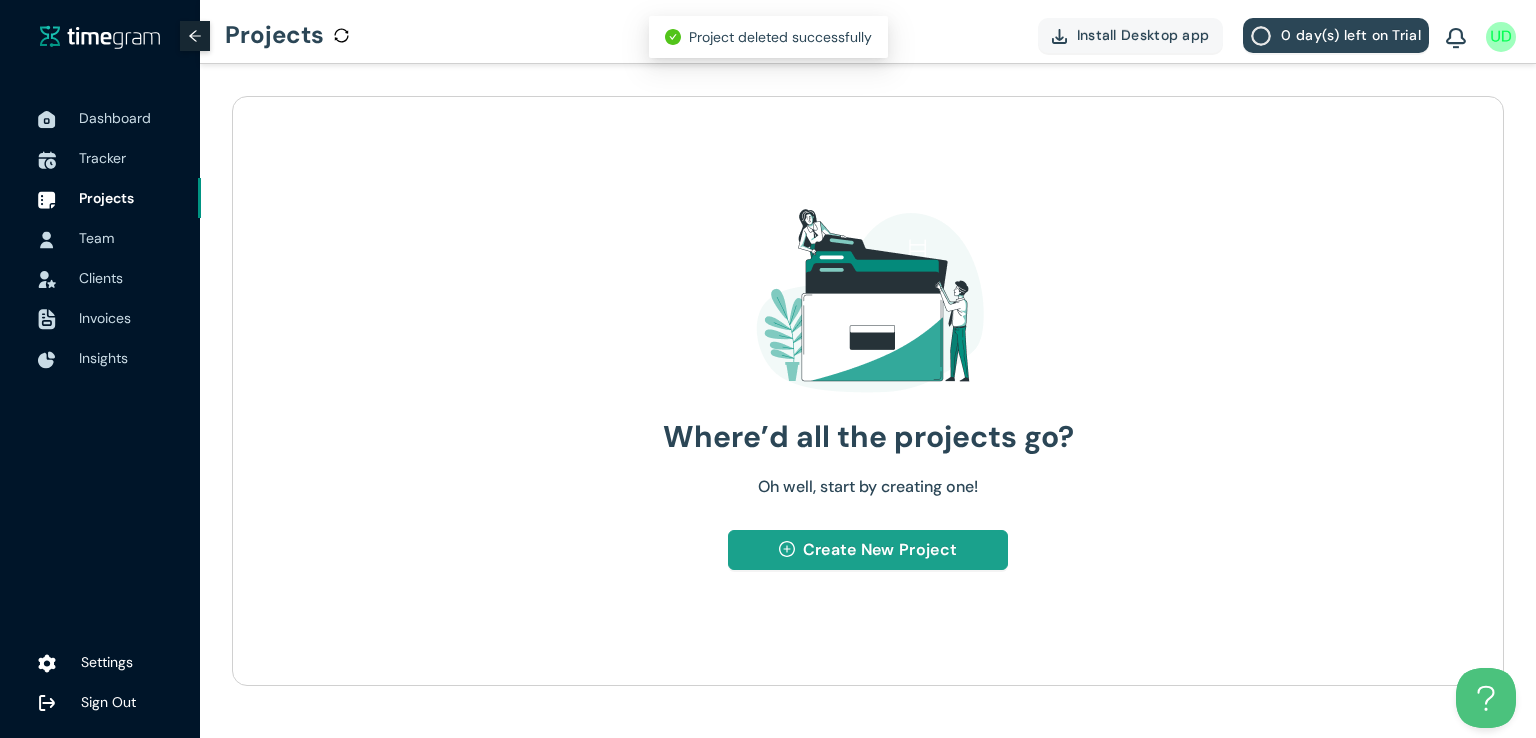click on "Create New Project" at bounding box center [880, 549] 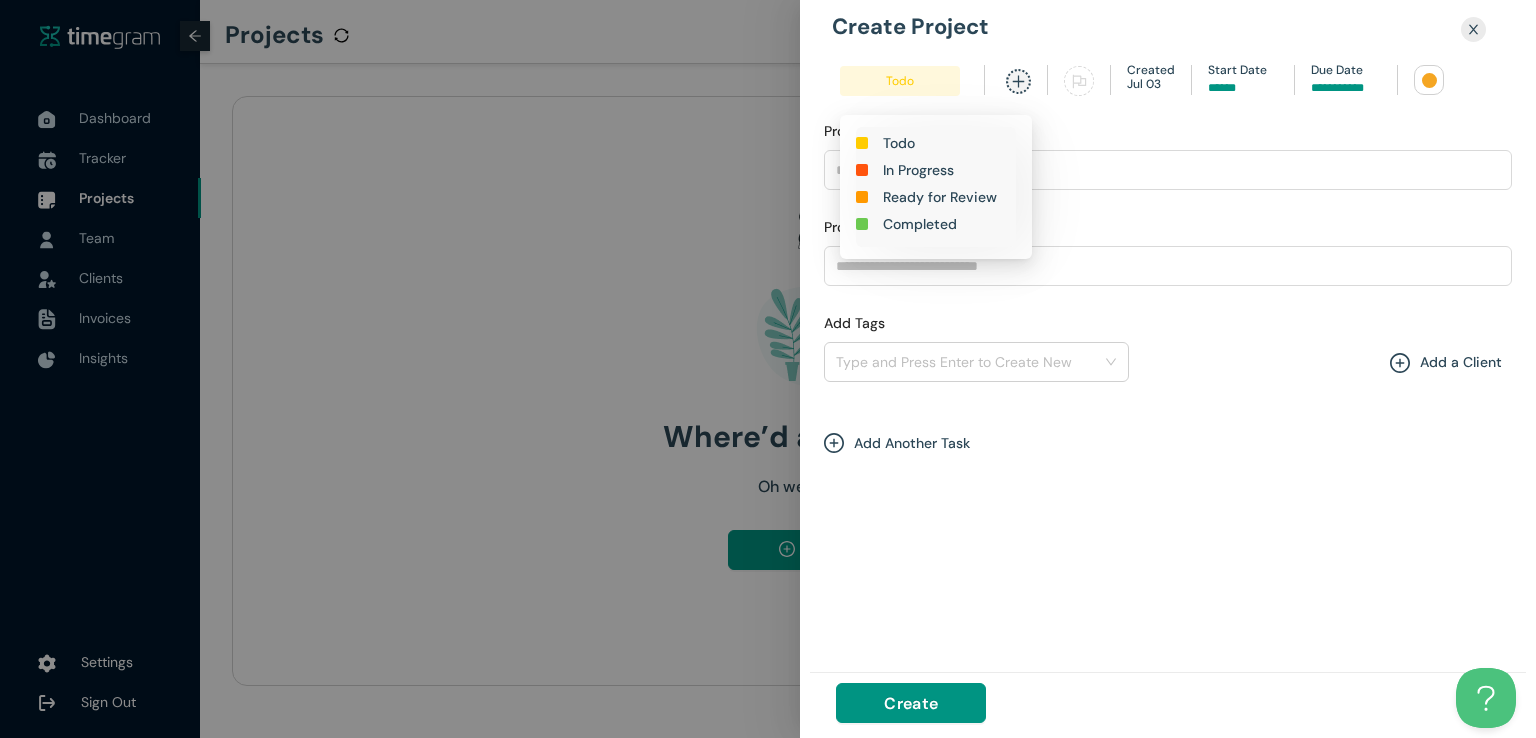 click on "In Progress" at bounding box center (899, 143) 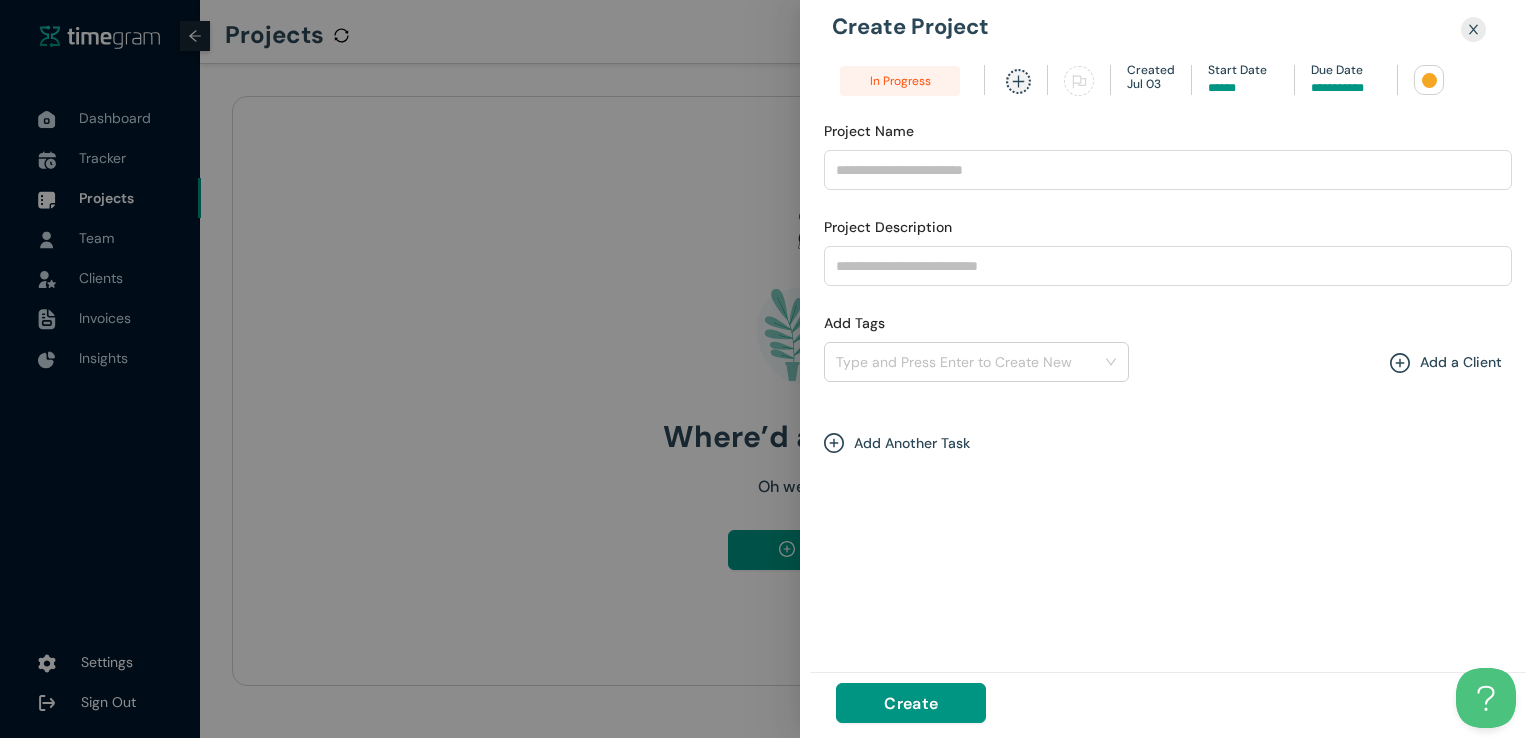 click at bounding box center [1346, 88] 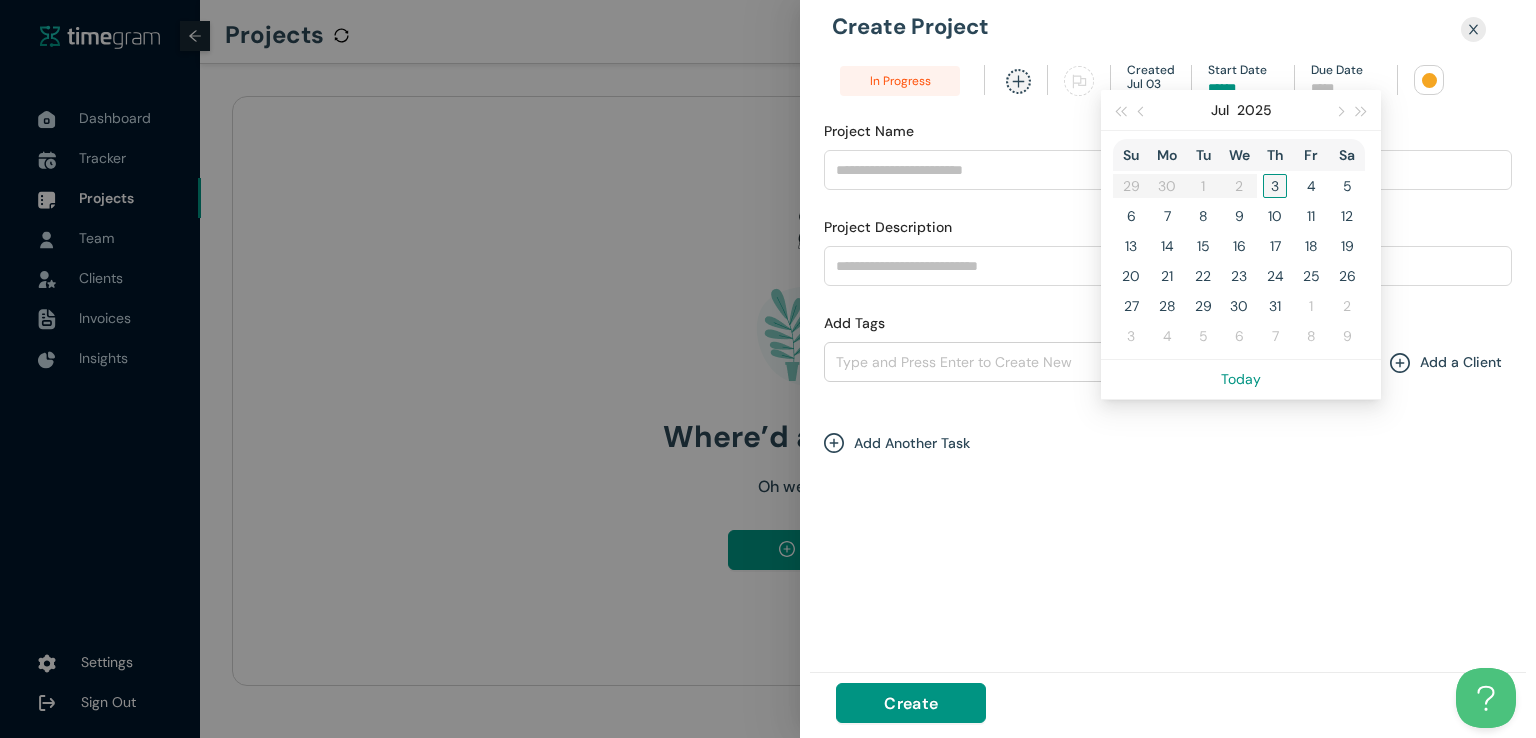 click on "3" at bounding box center (1275, 186) 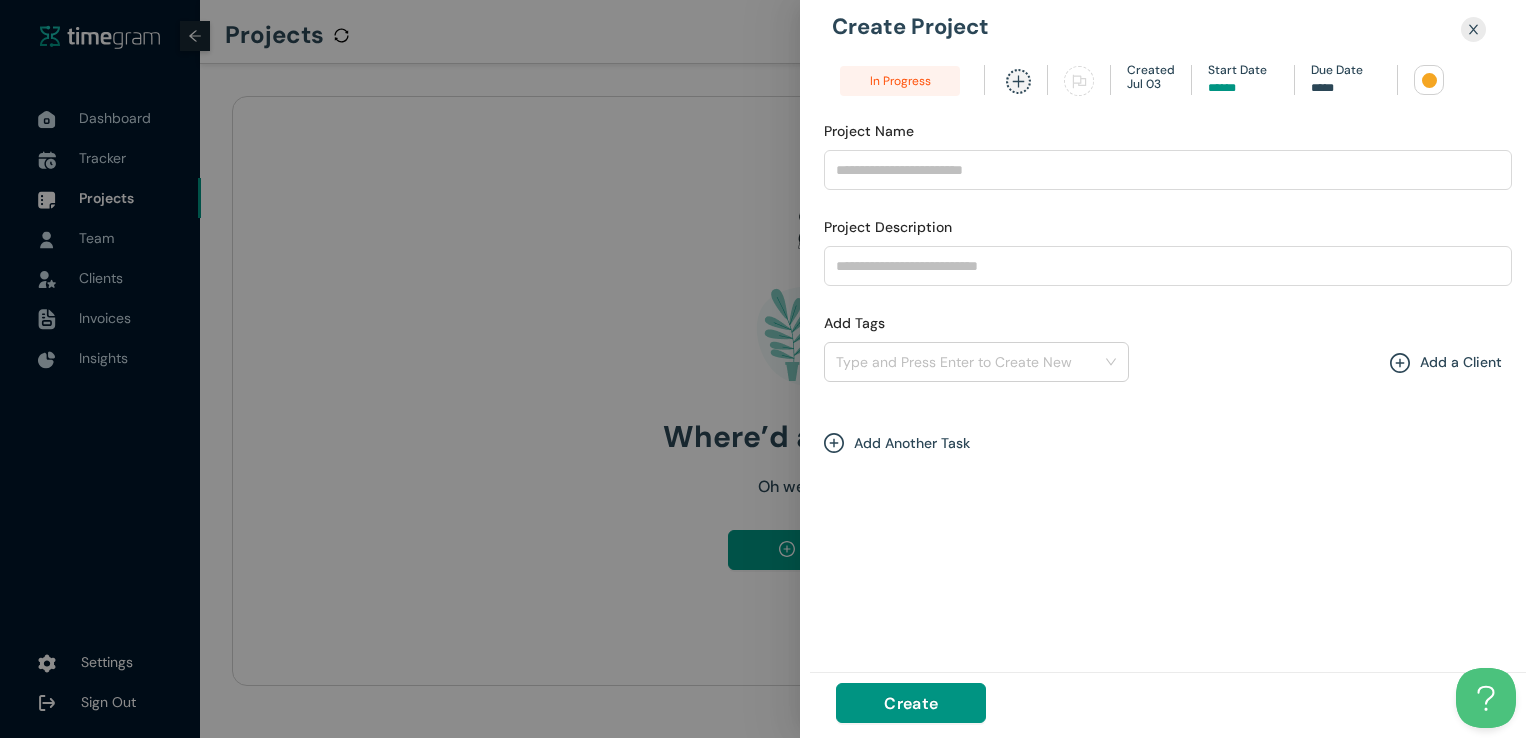 click at bounding box center (1429, 80) 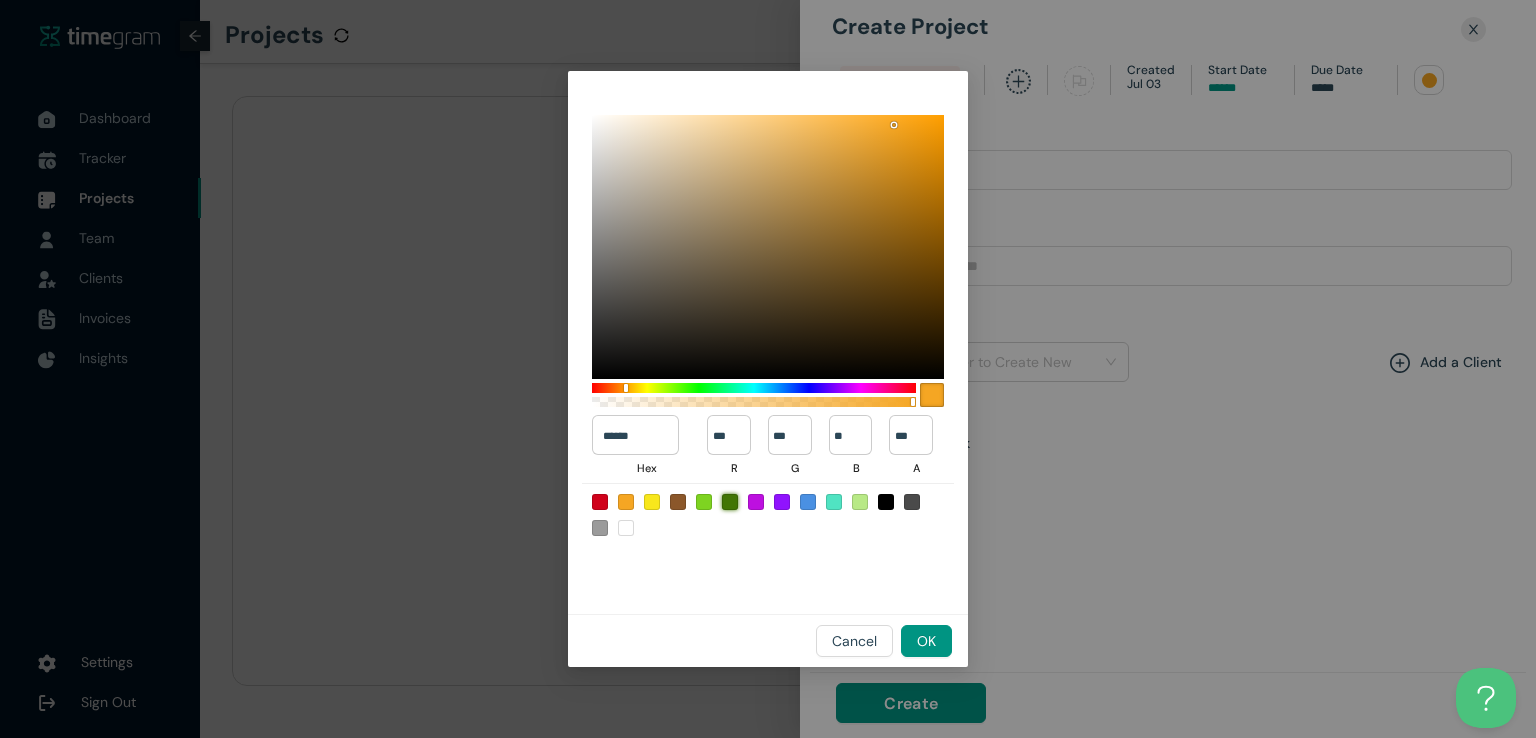 click at bounding box center (600, 502) 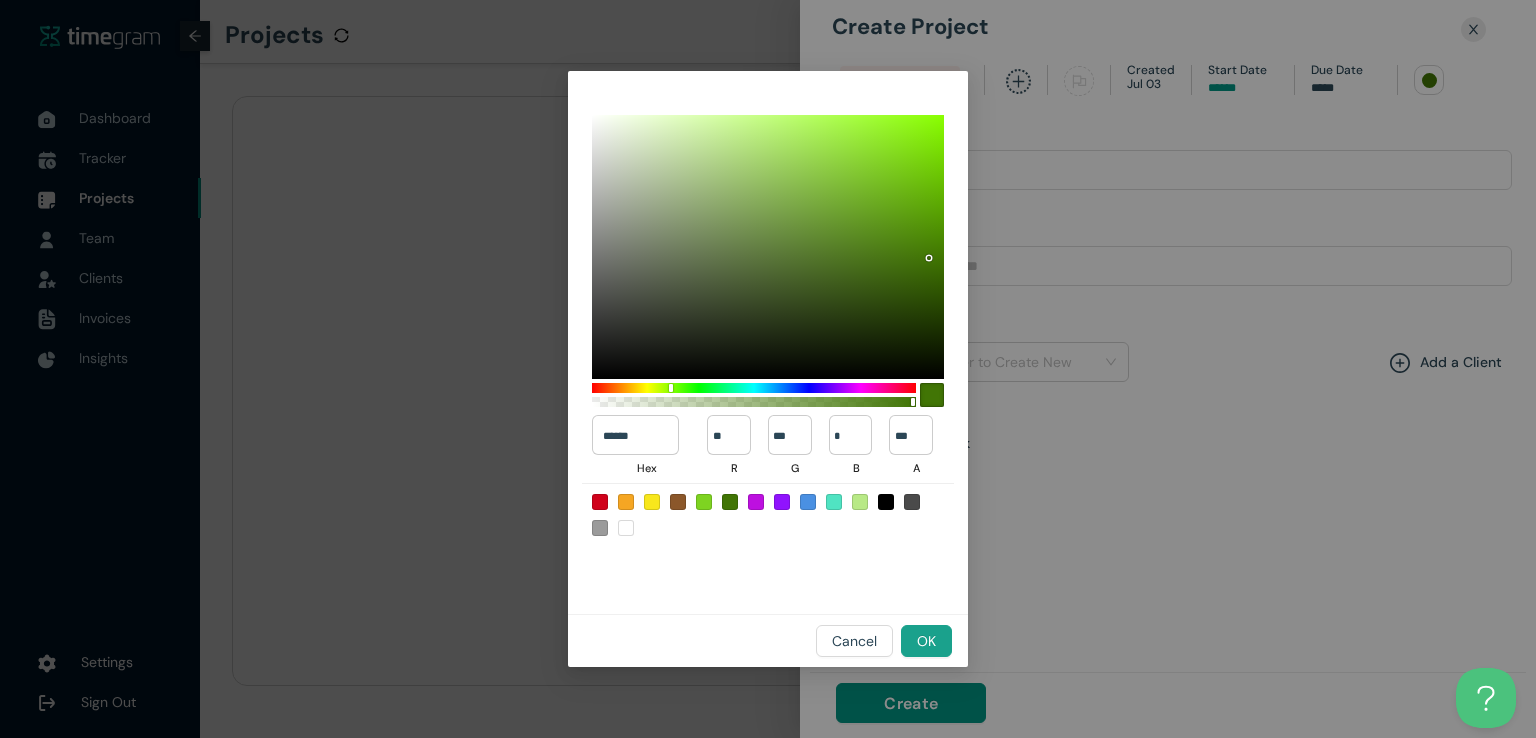 click on "OK" at bounding box center [926, 641] 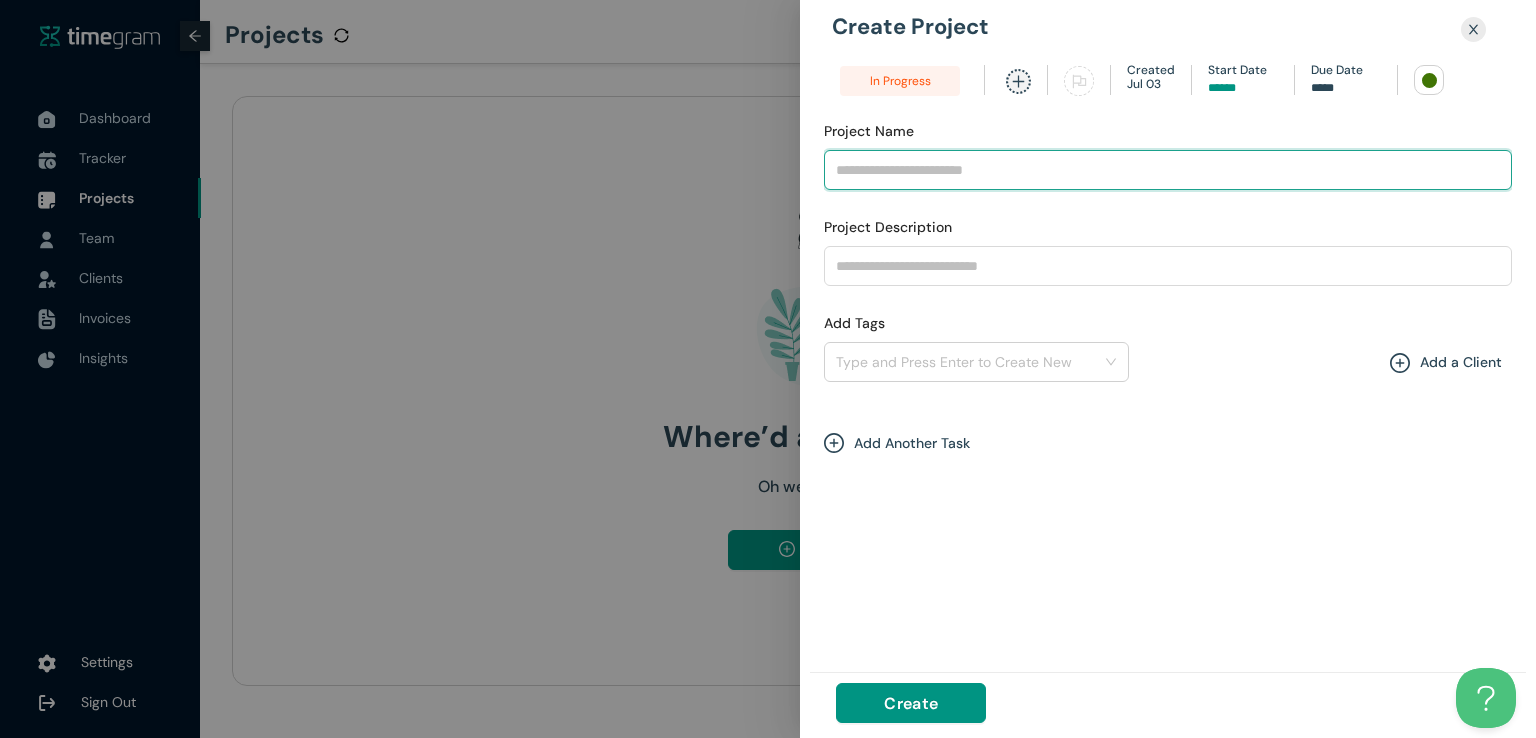 click on "Project Name" at bounding box center (1168, 170) 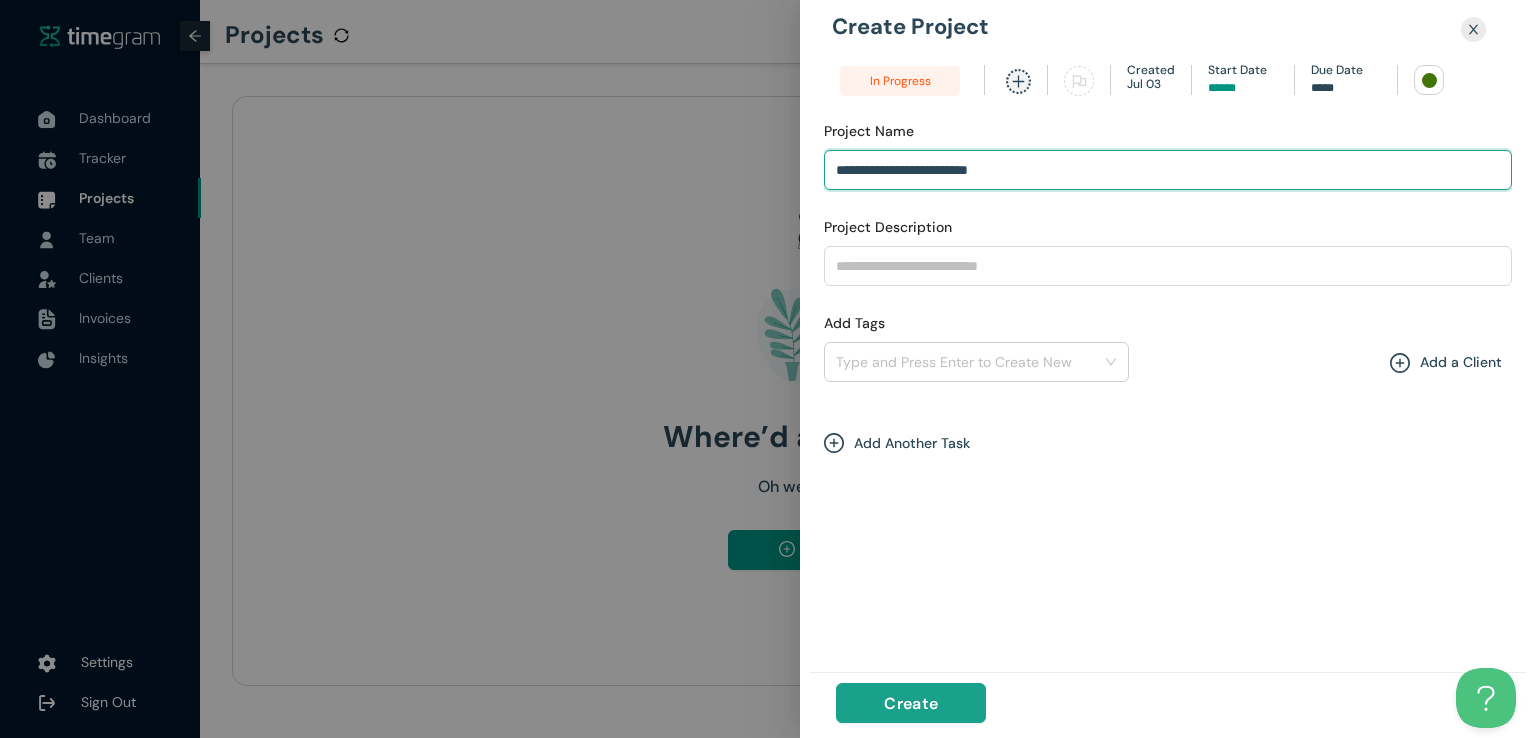 type on "**********" 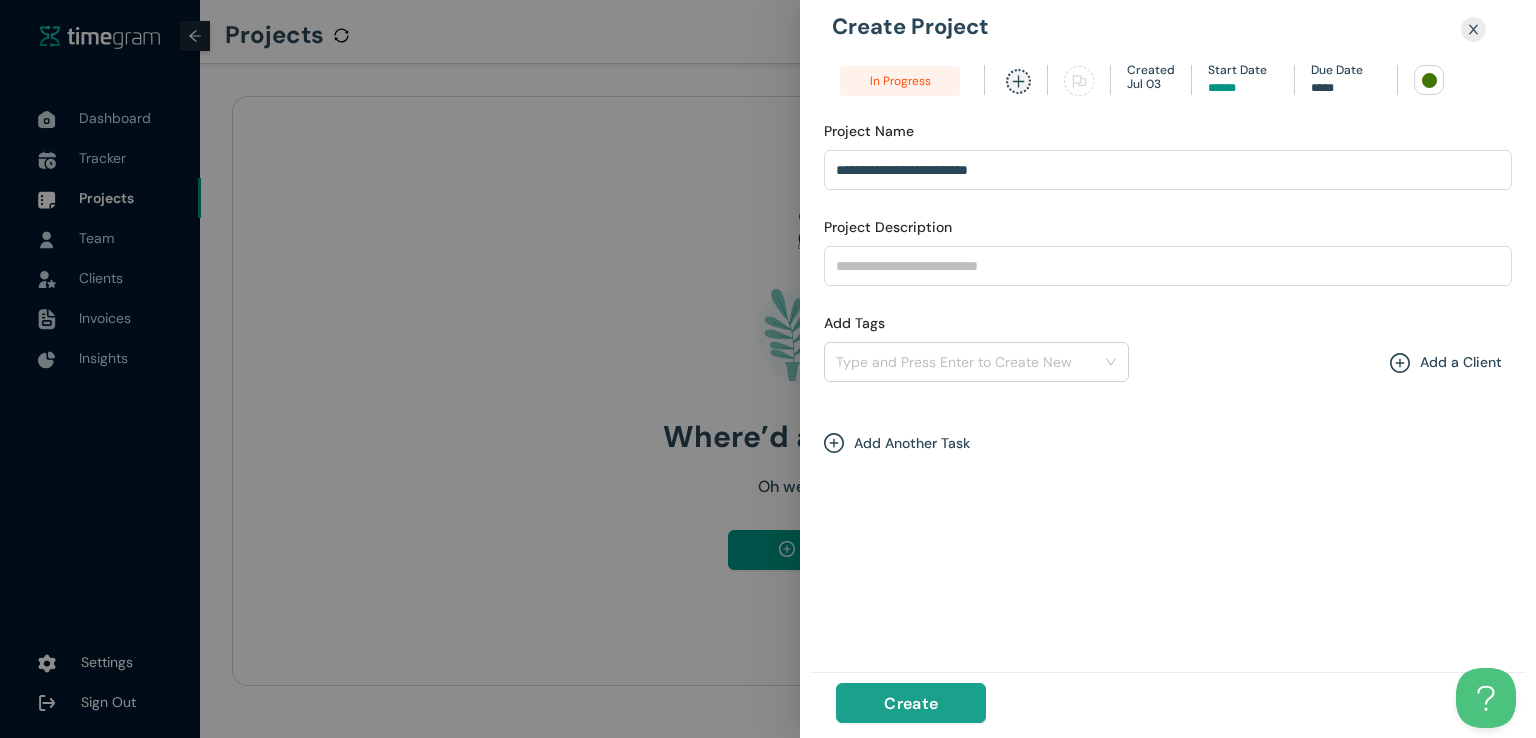 click on "Create" at bounding box center [911, 703] 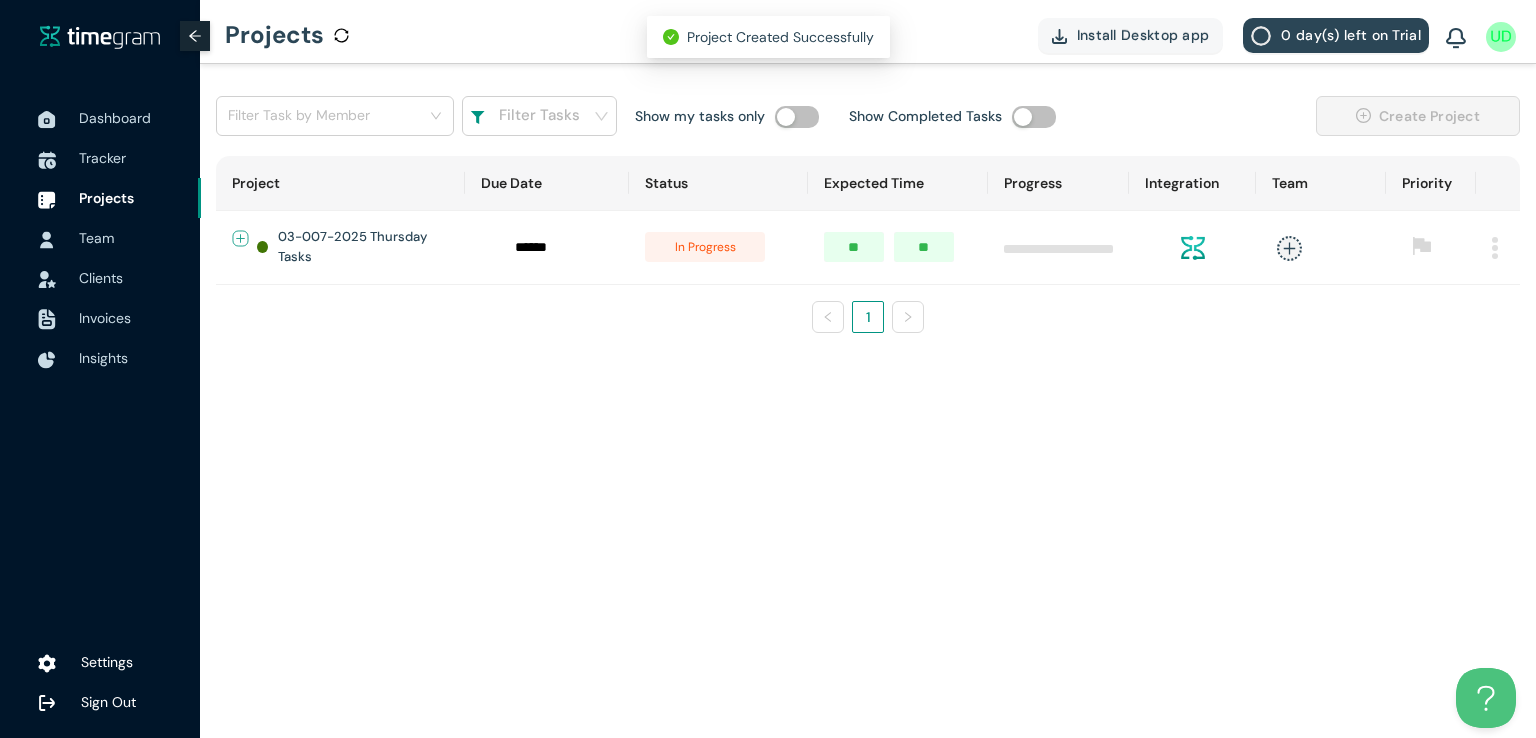 click at bounding box center (241, 238) 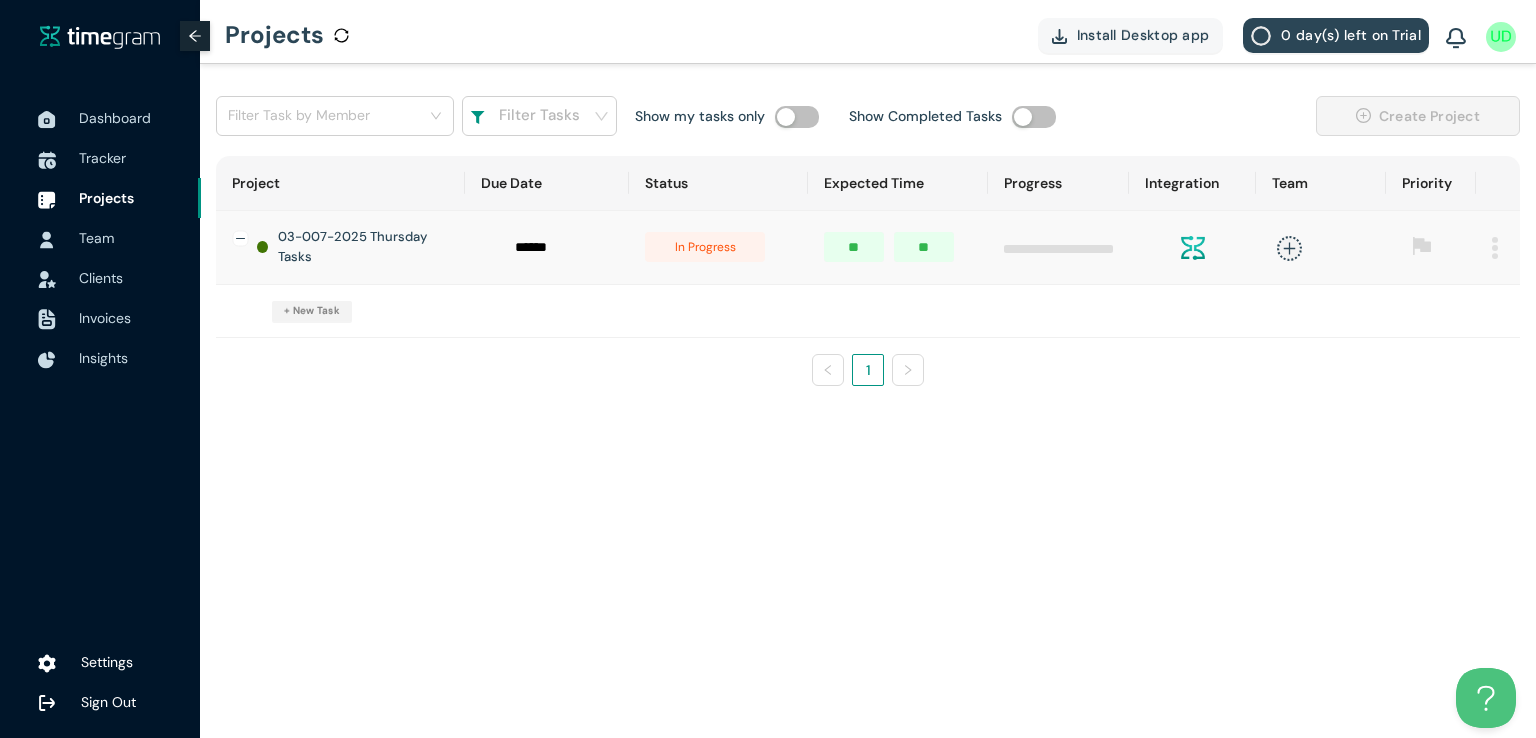 click on "+ New Task" at bounding box center (312, 311) 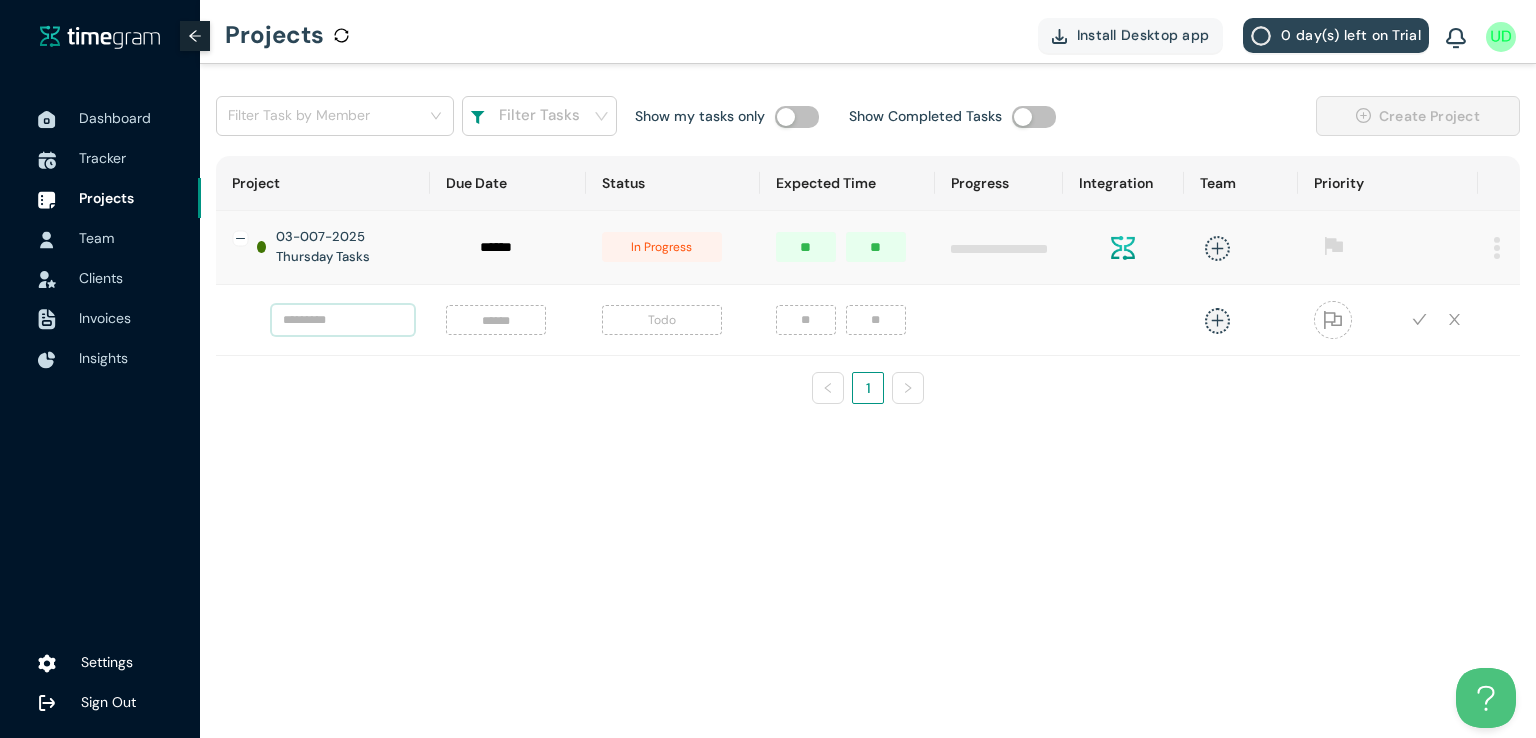 click at bounding box center [343, 320] 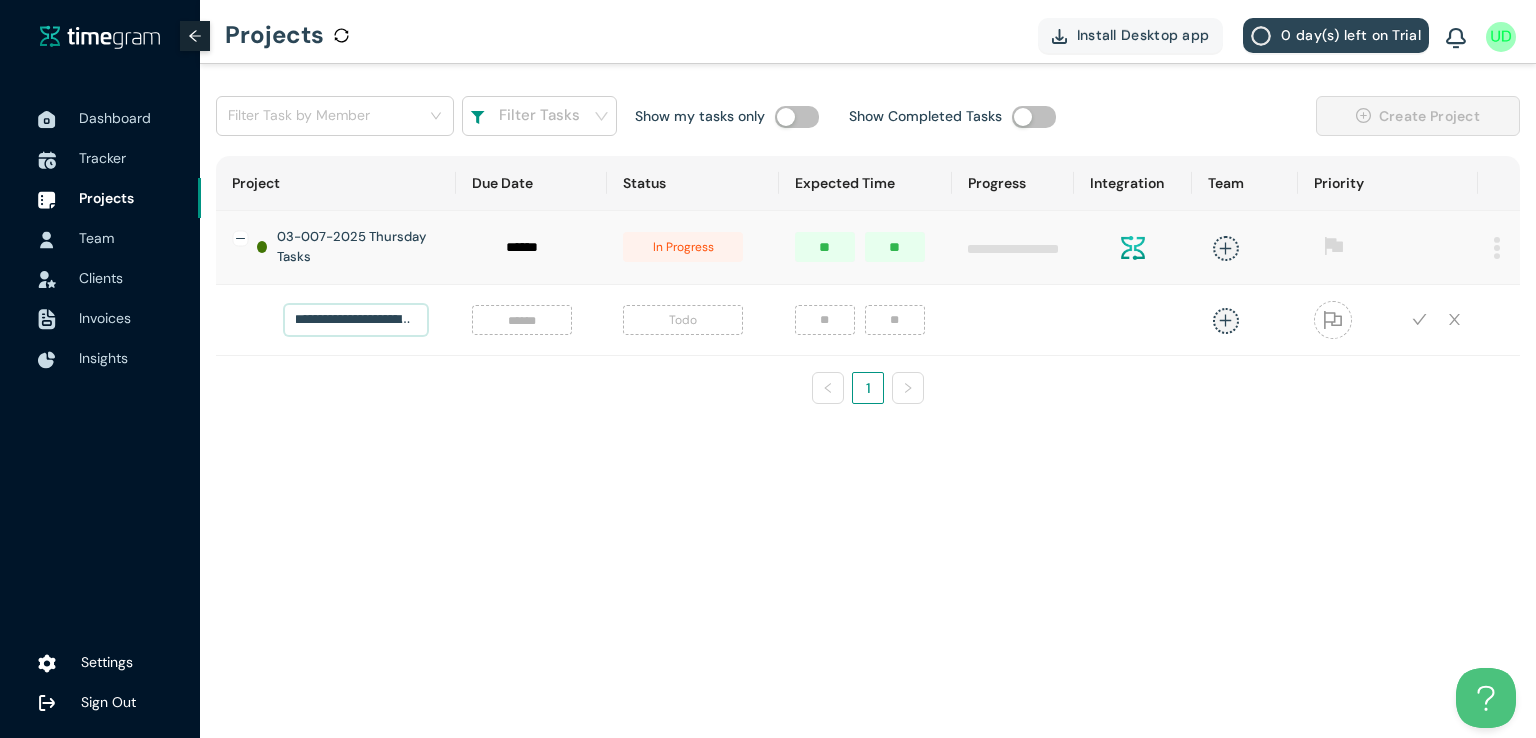 scroll, scrollTop: 0, scrollLeft: 50, axis: horizontal 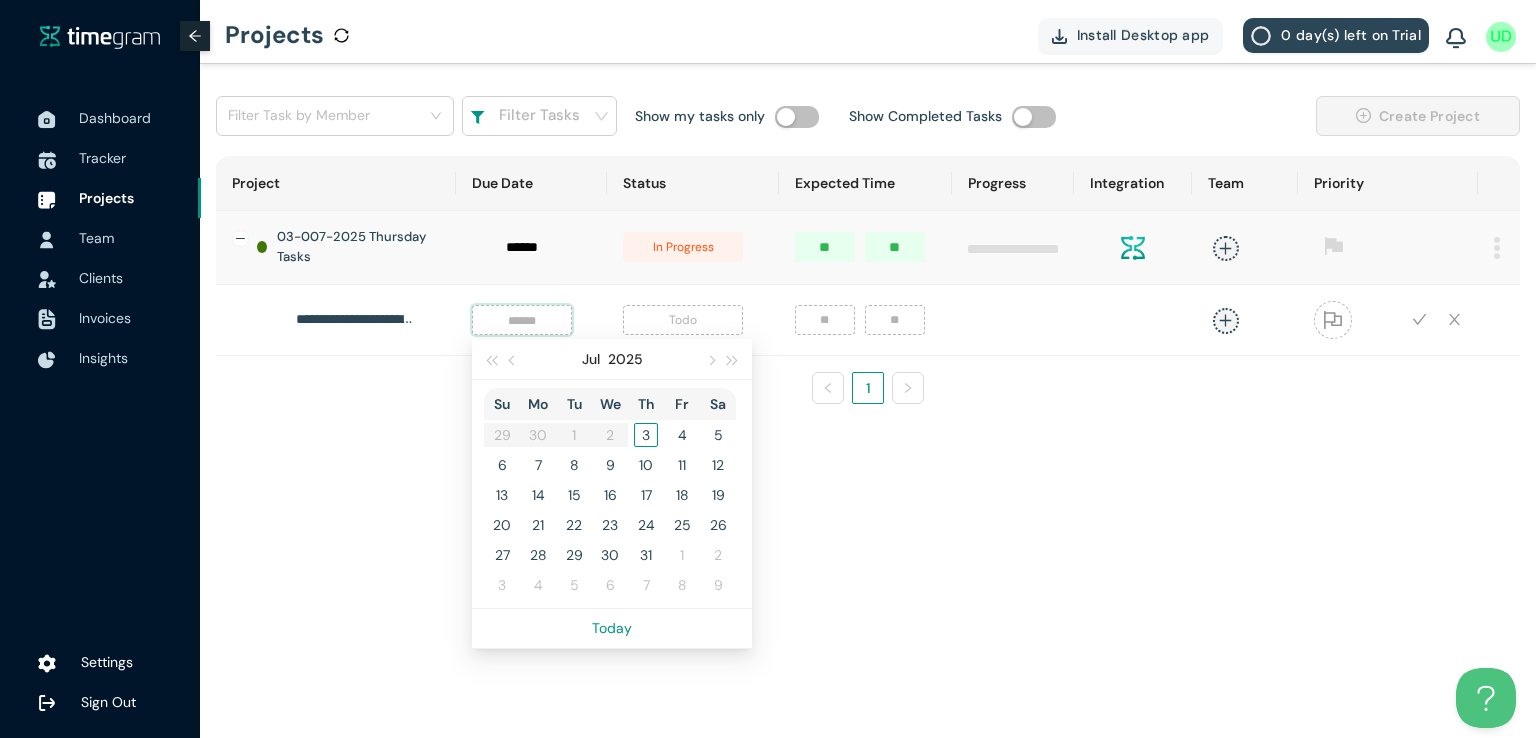 click at bounding box center (522, 320) 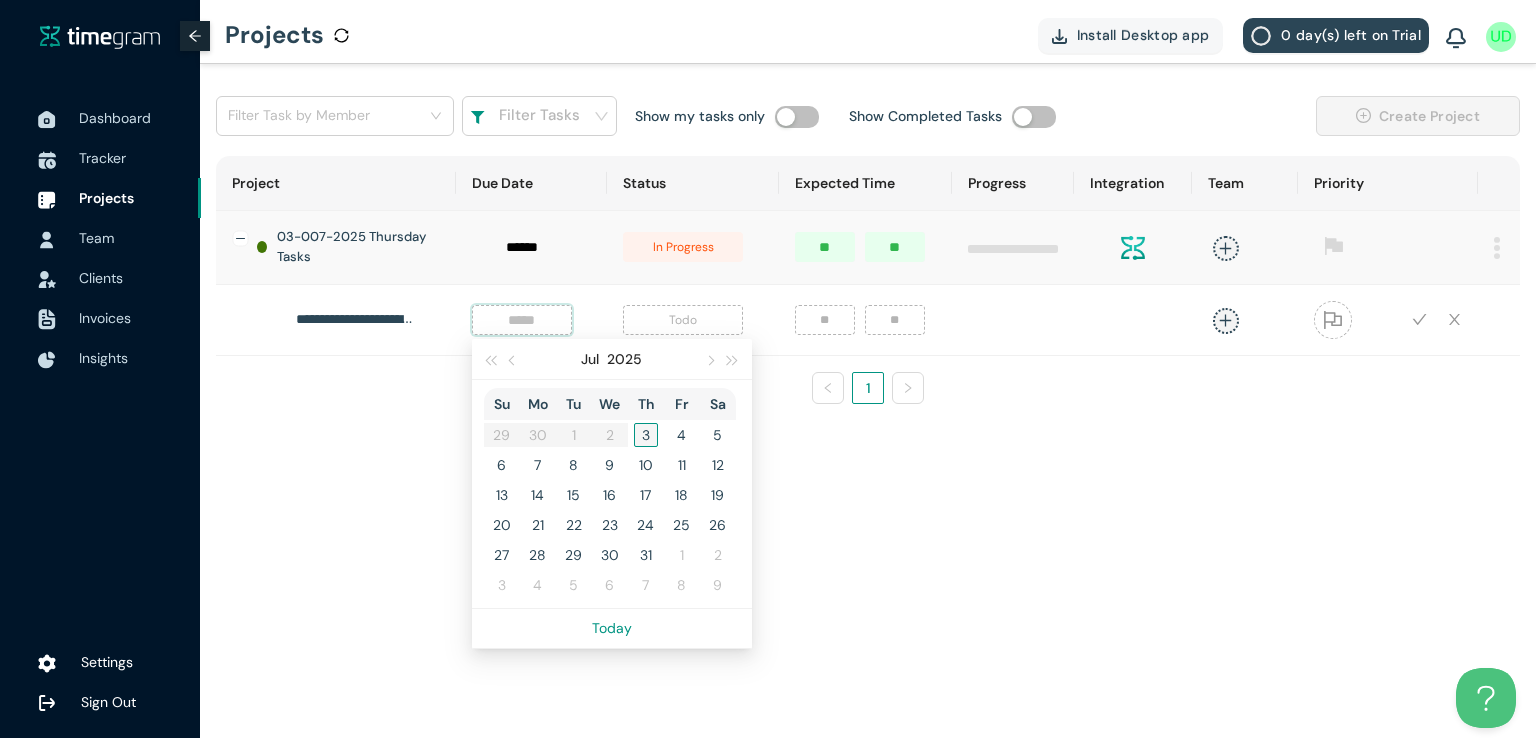 click on "3" at bounding box center [646, 435] 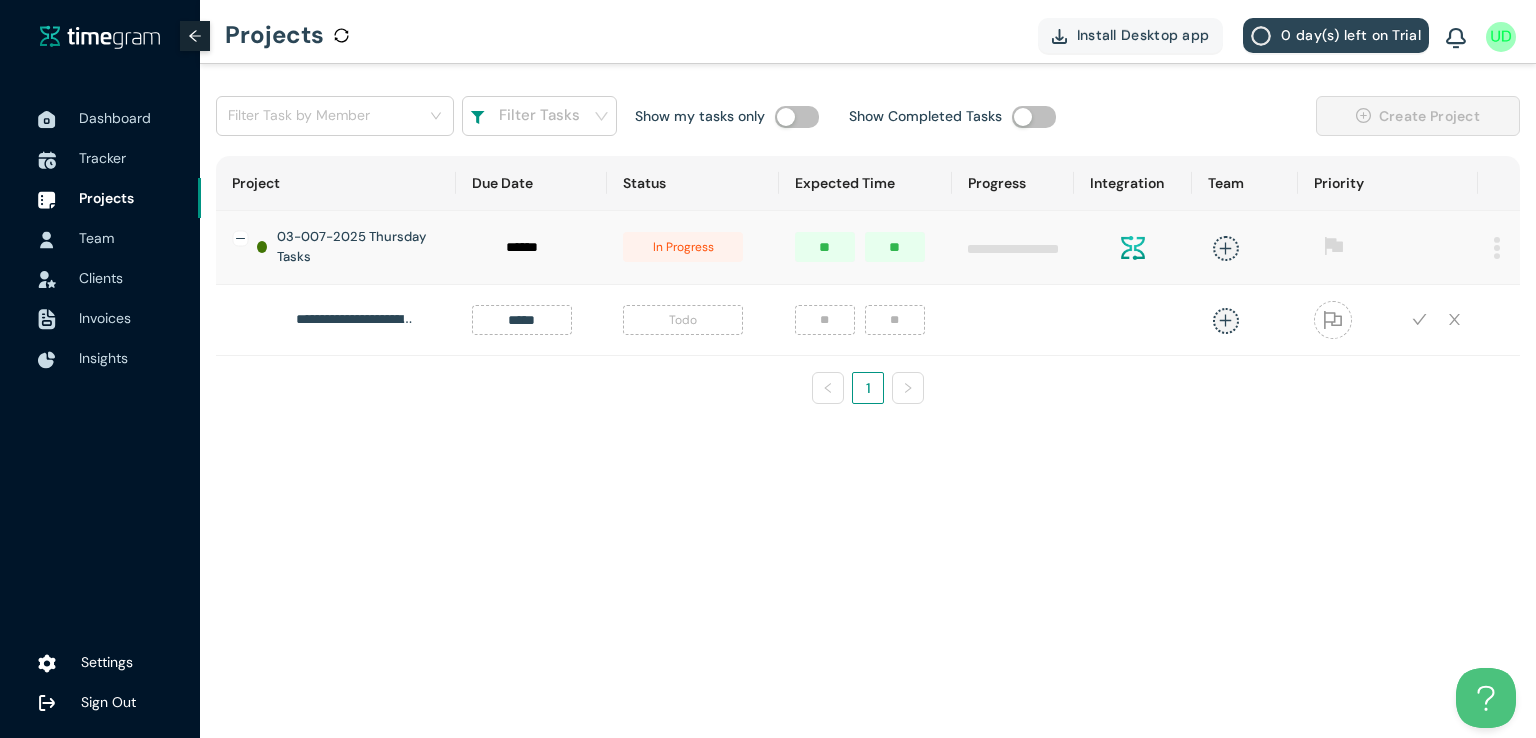 click on "Todo" at bounding box center [683, 320] 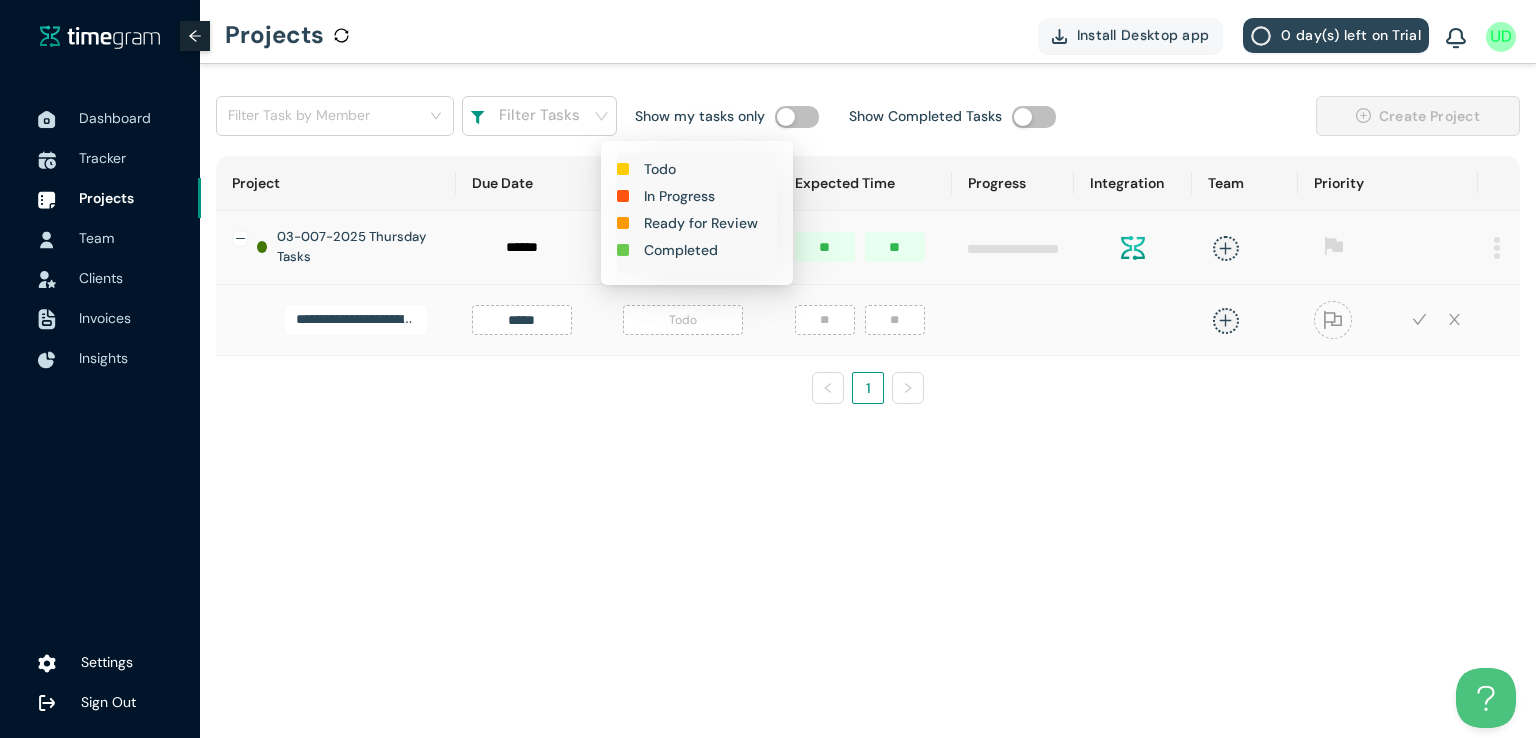 click on "In Progress" at bounding box center (660, 169) 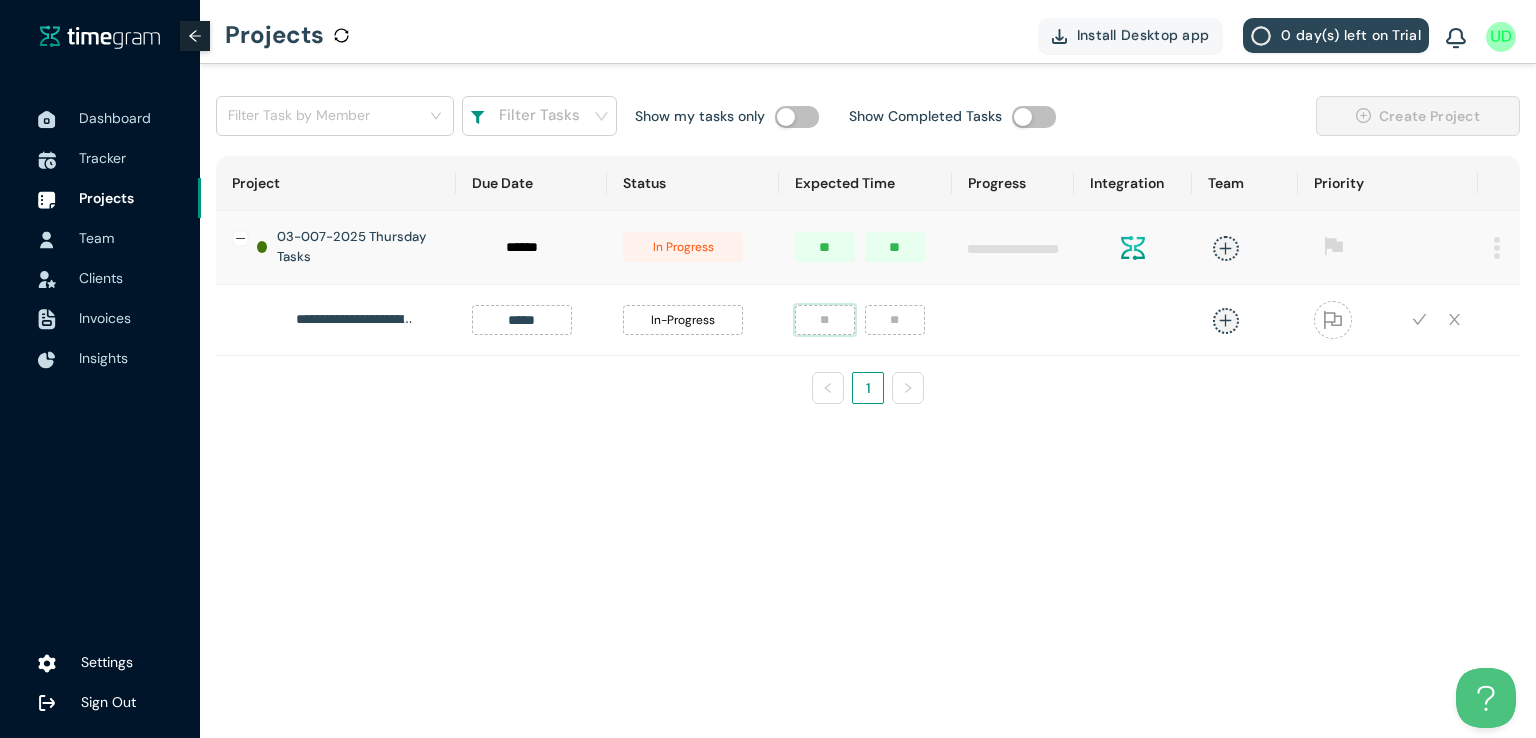 click at bounding box center (825, 320) 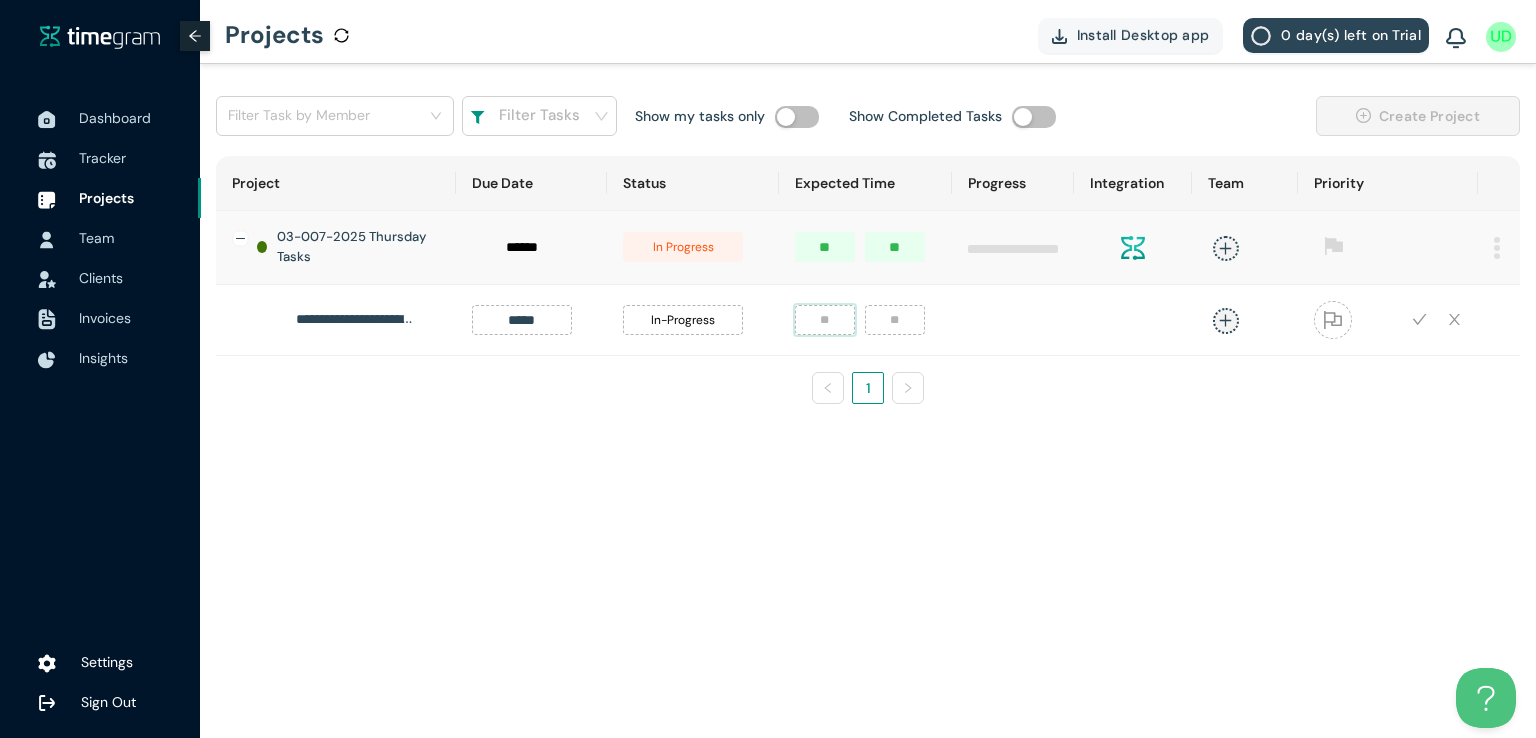 type on "*" 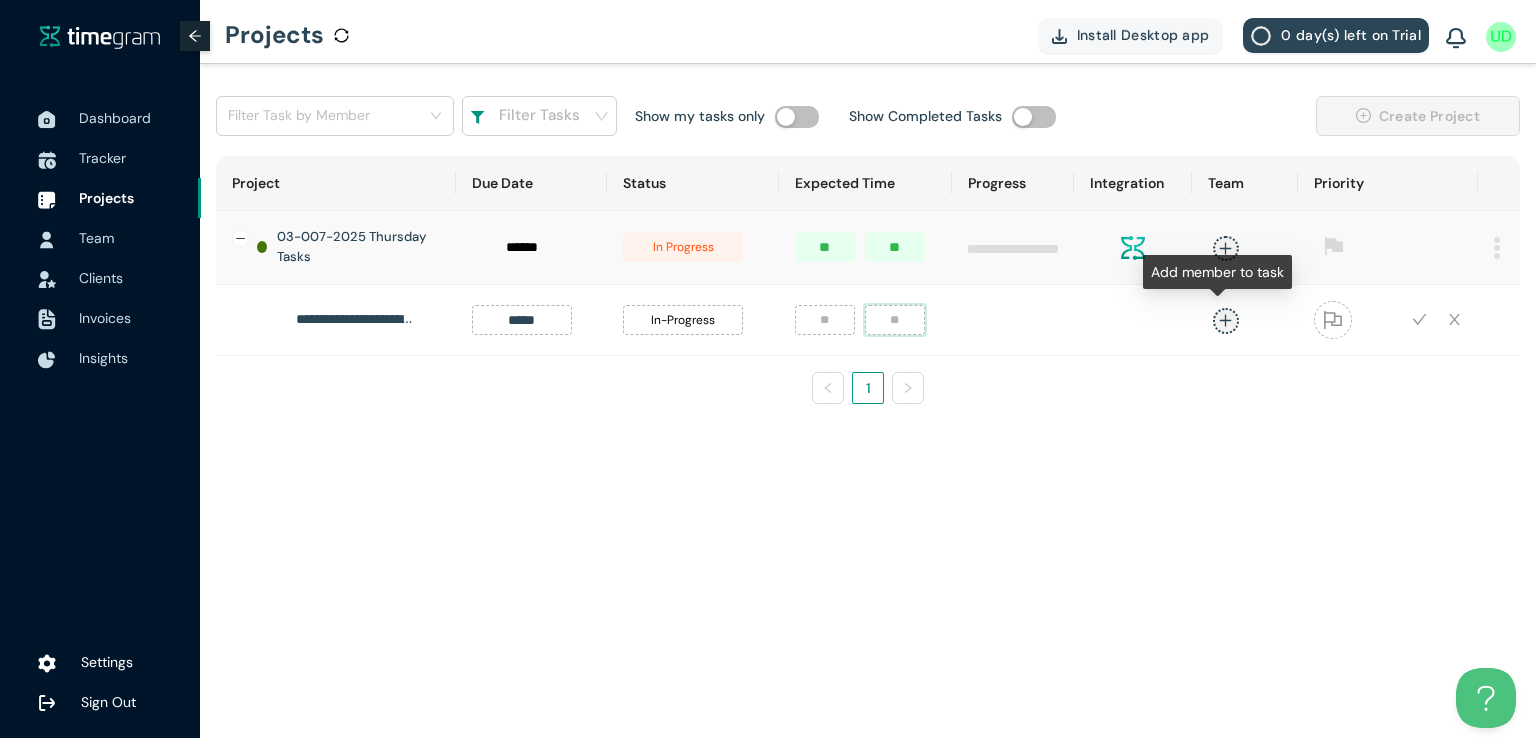 type on "**" 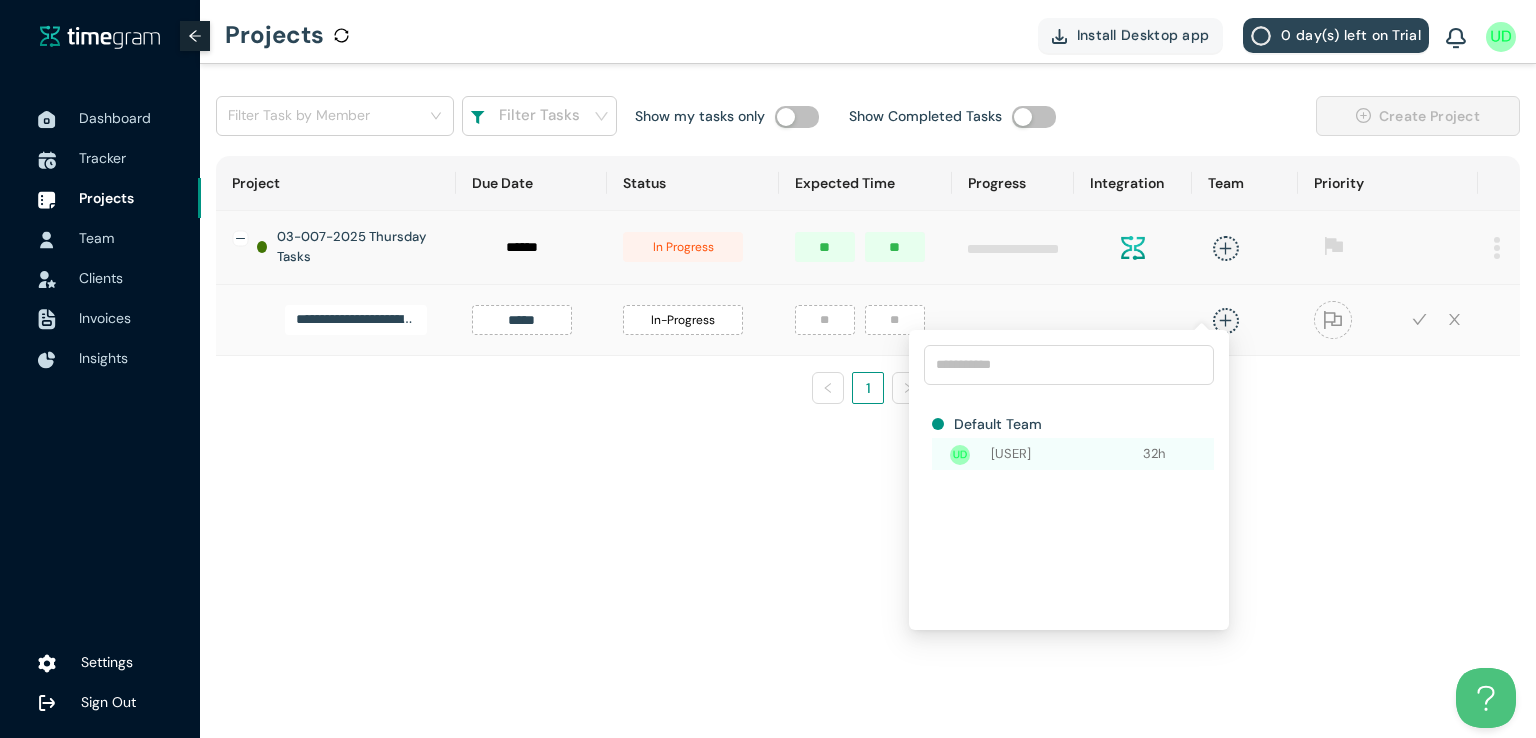 click on "[USER]" at bounding box center (1067, 454) 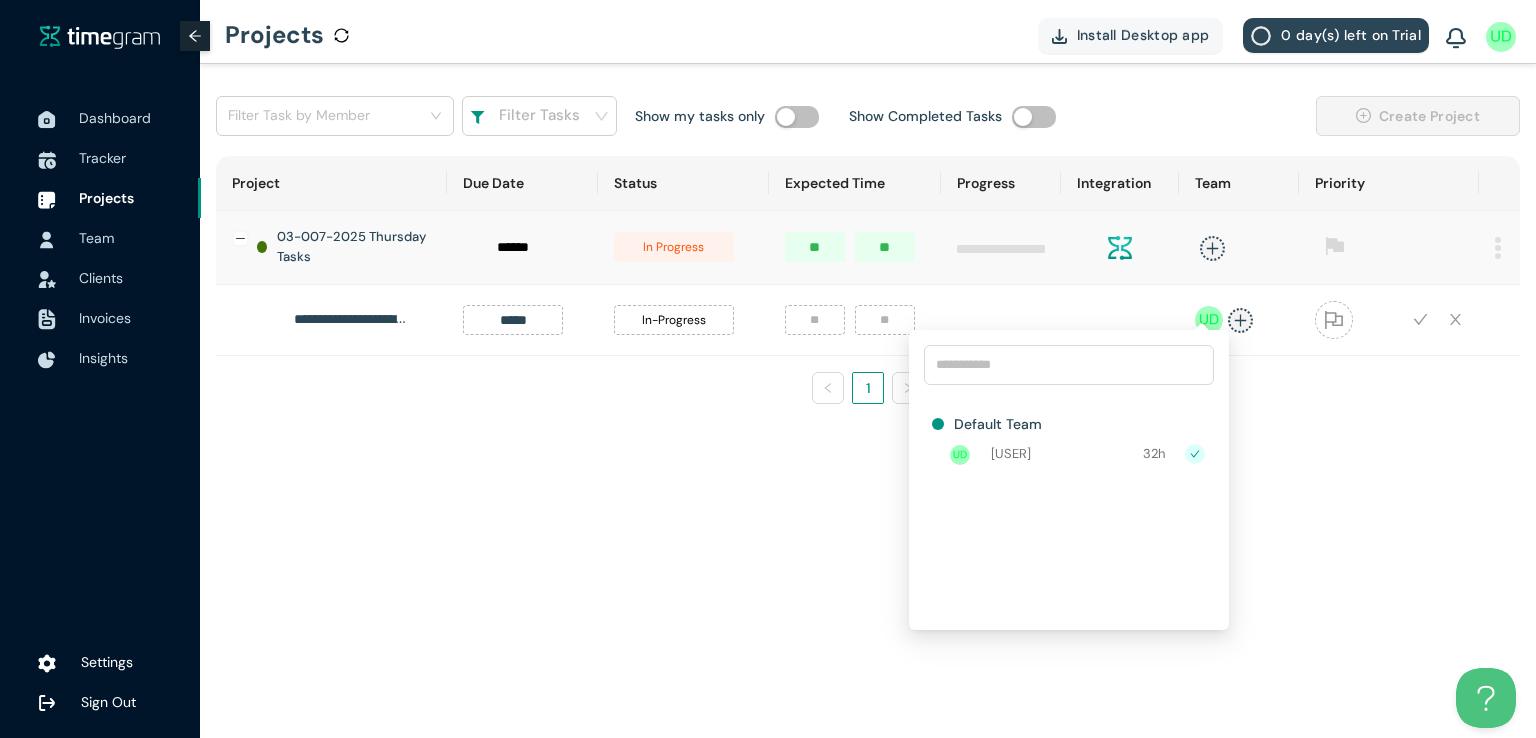 click on "**********" at bounding box center (868, 258) 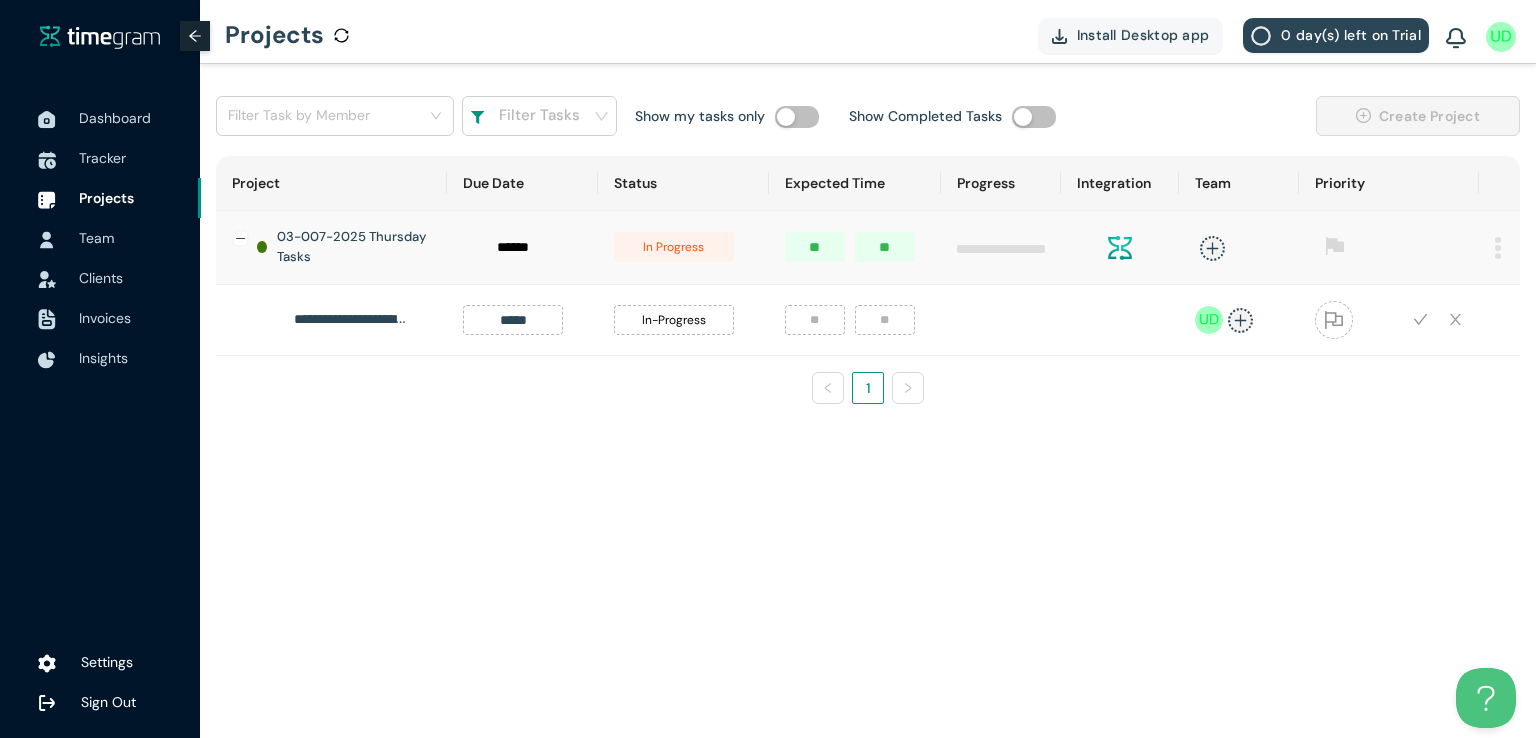 click at bounding box center (1420, 319) 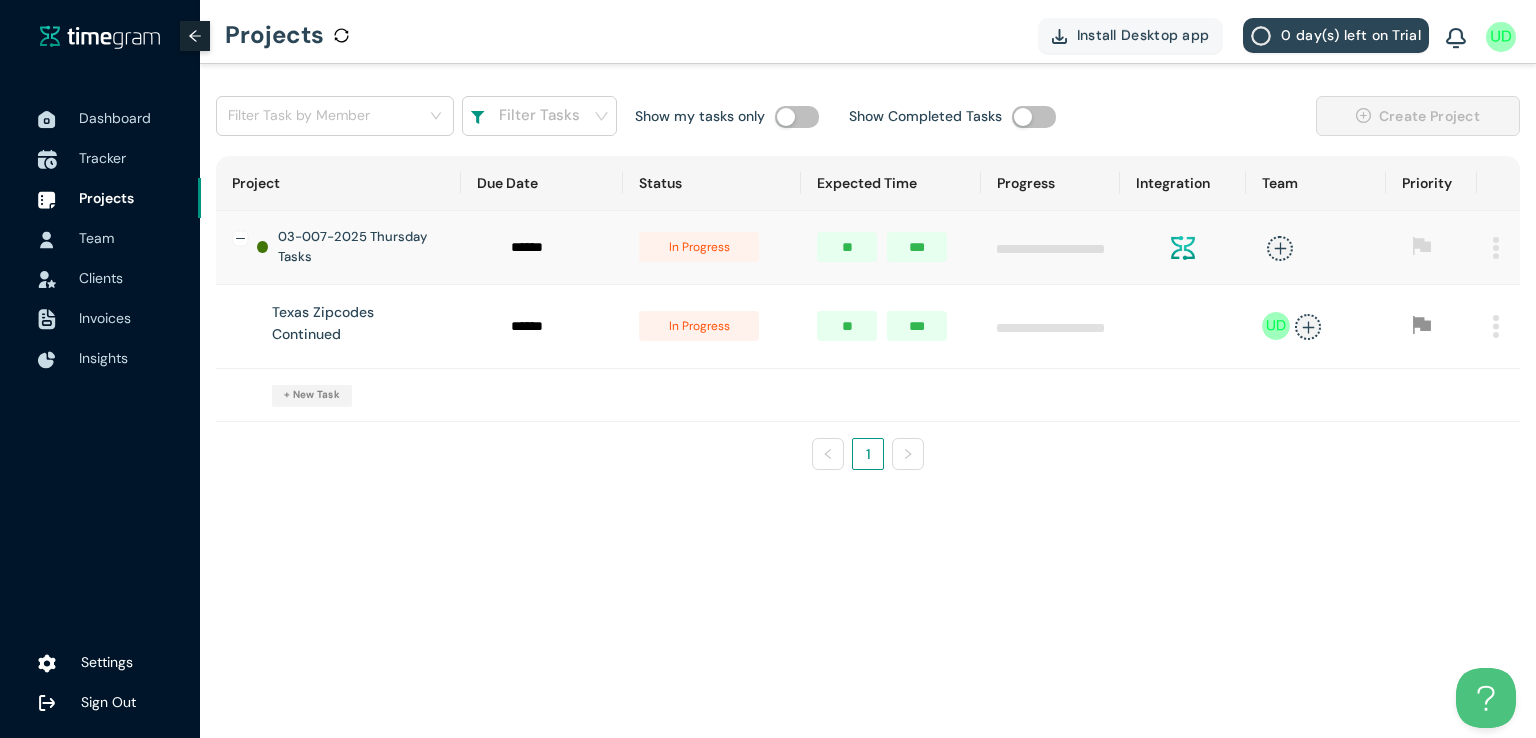 click on "Tracker" at bounding box center [132, 158] 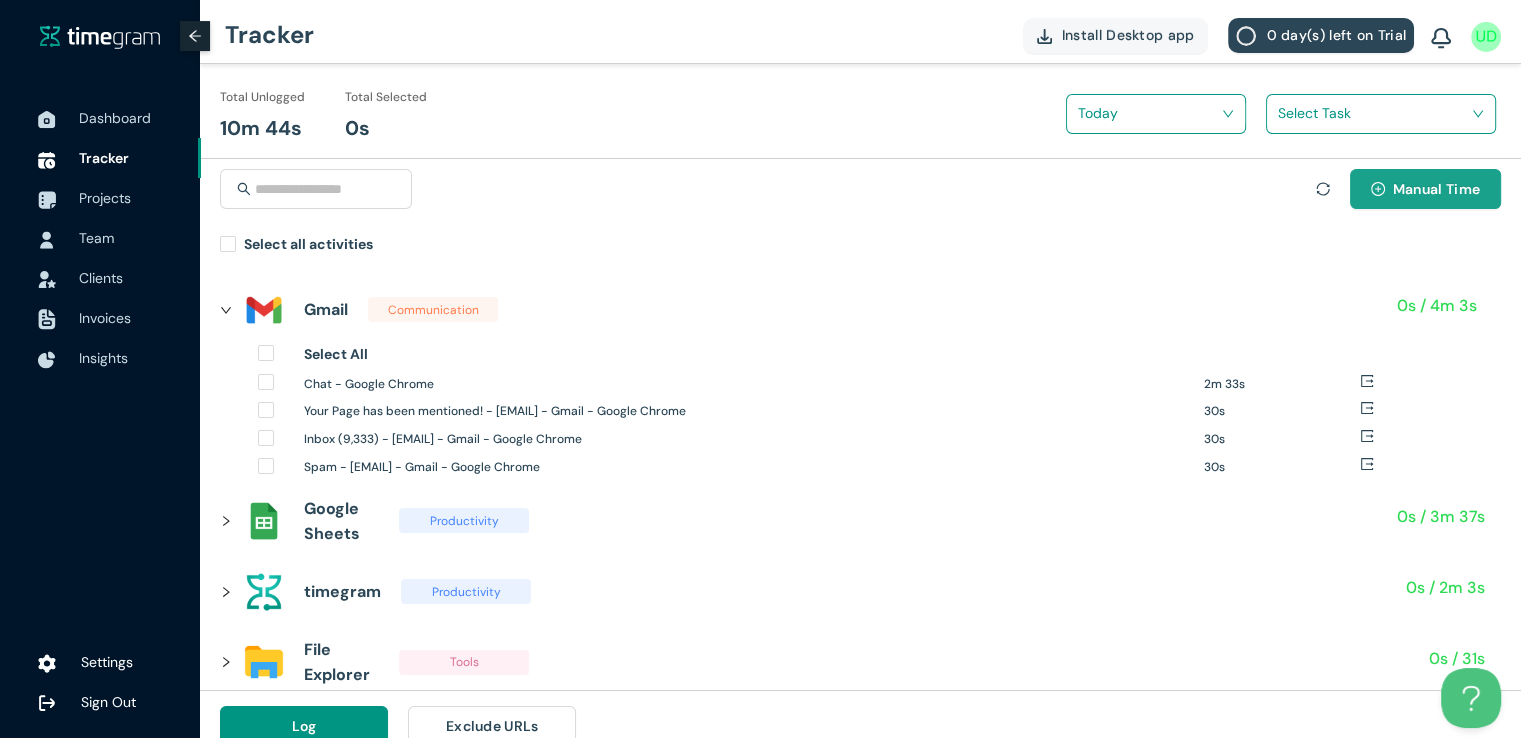 click at bounding box center (1378, 189) 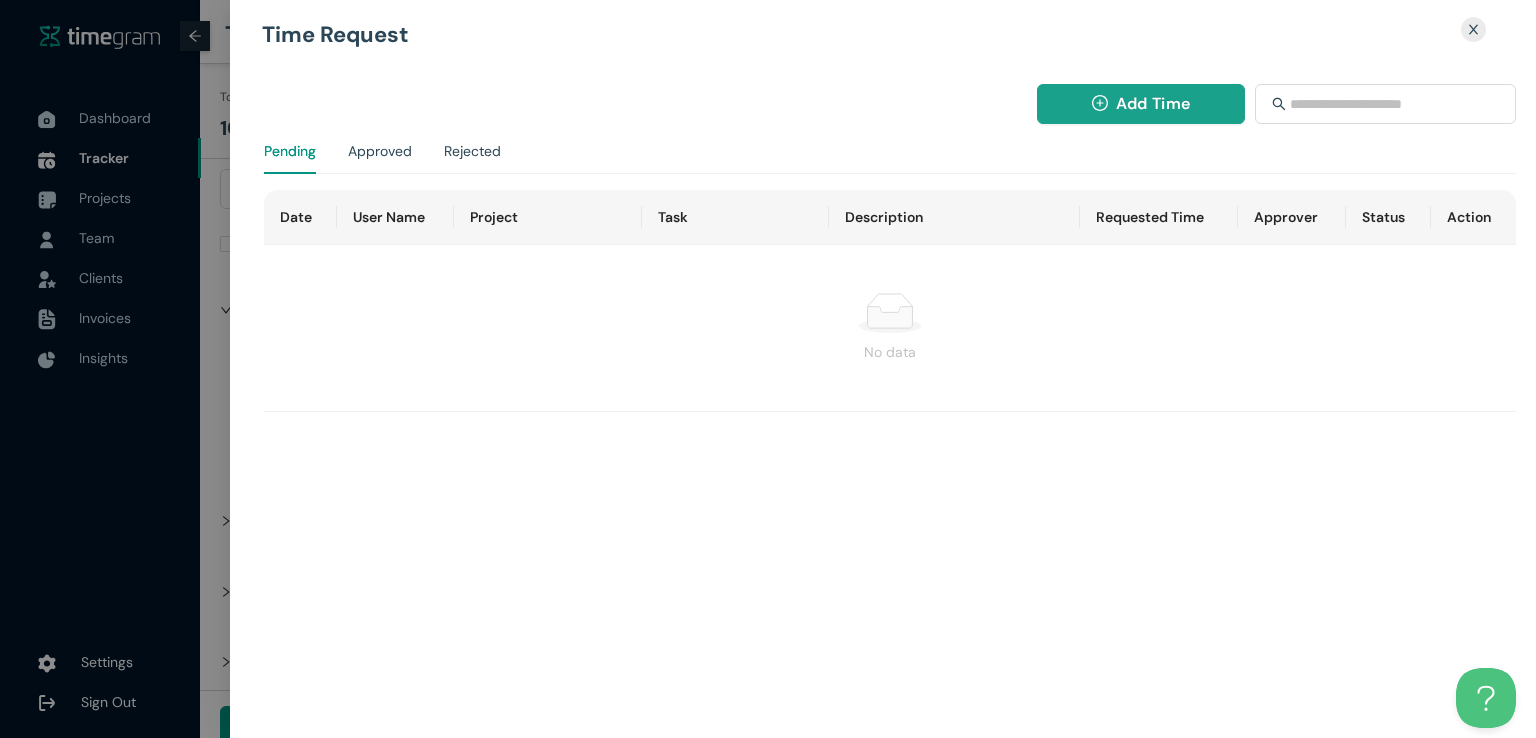 click on "Add Time" at bounding box center [1141, 104] 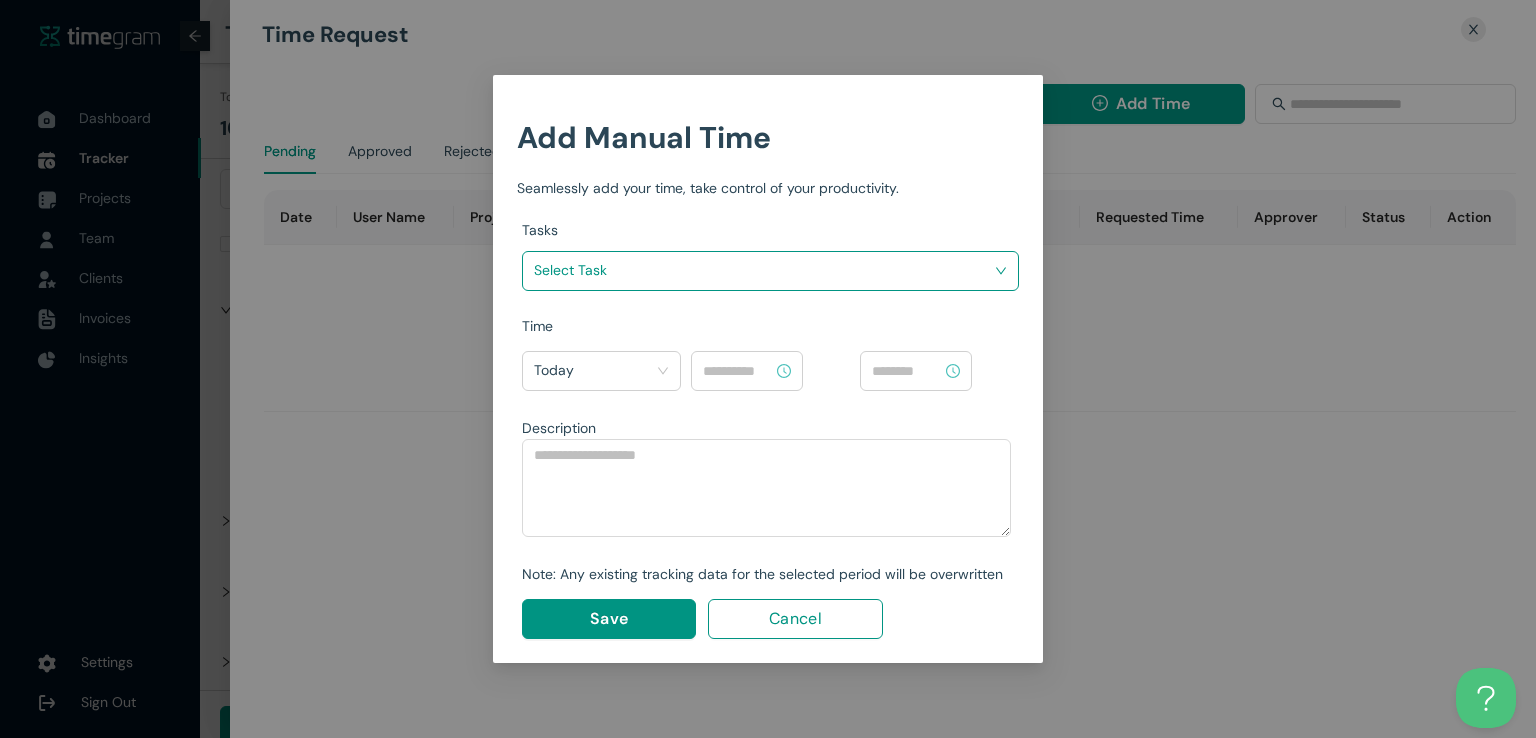 click at bounding box center [763, 270] 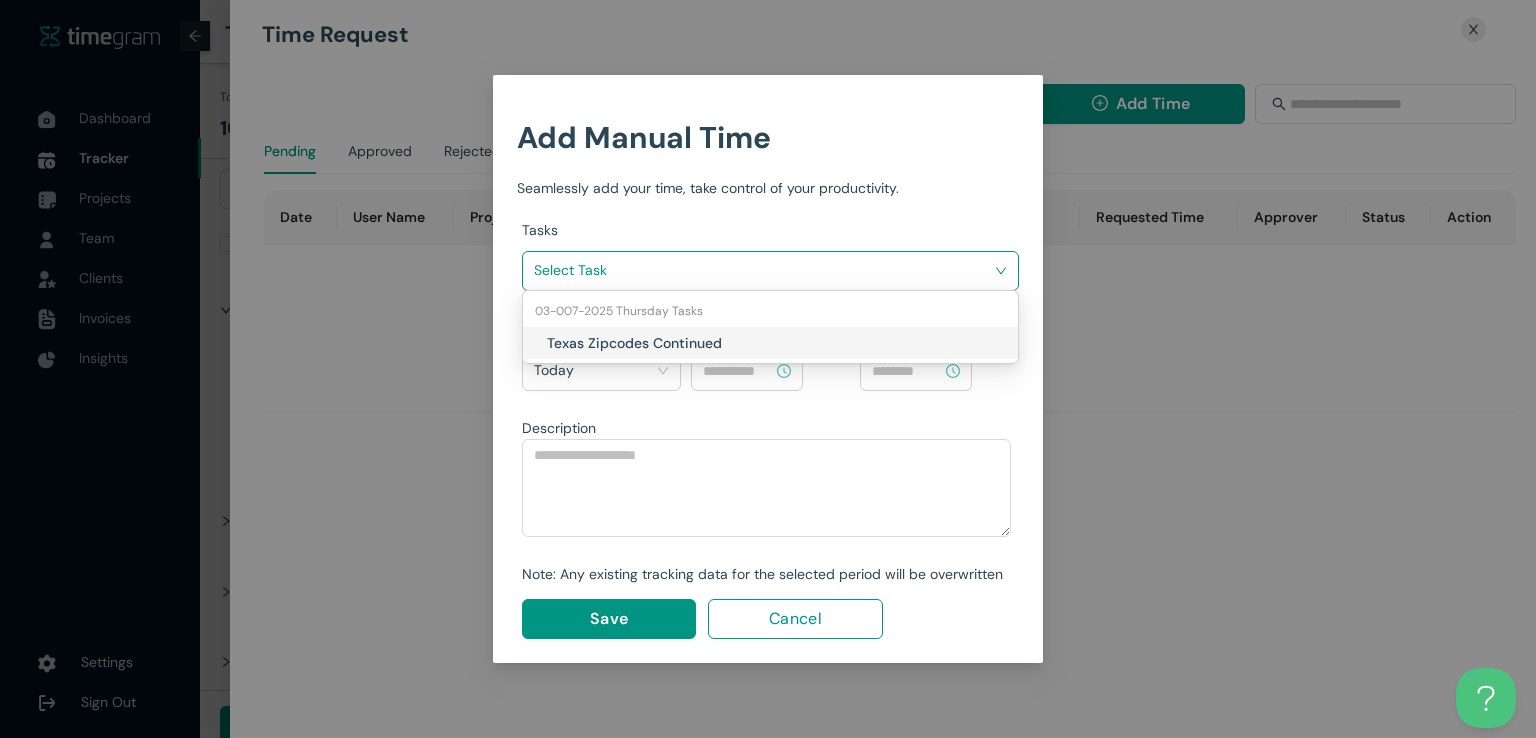 click on "Texas Zipcodes Continued" at bounding box center [664, 343] 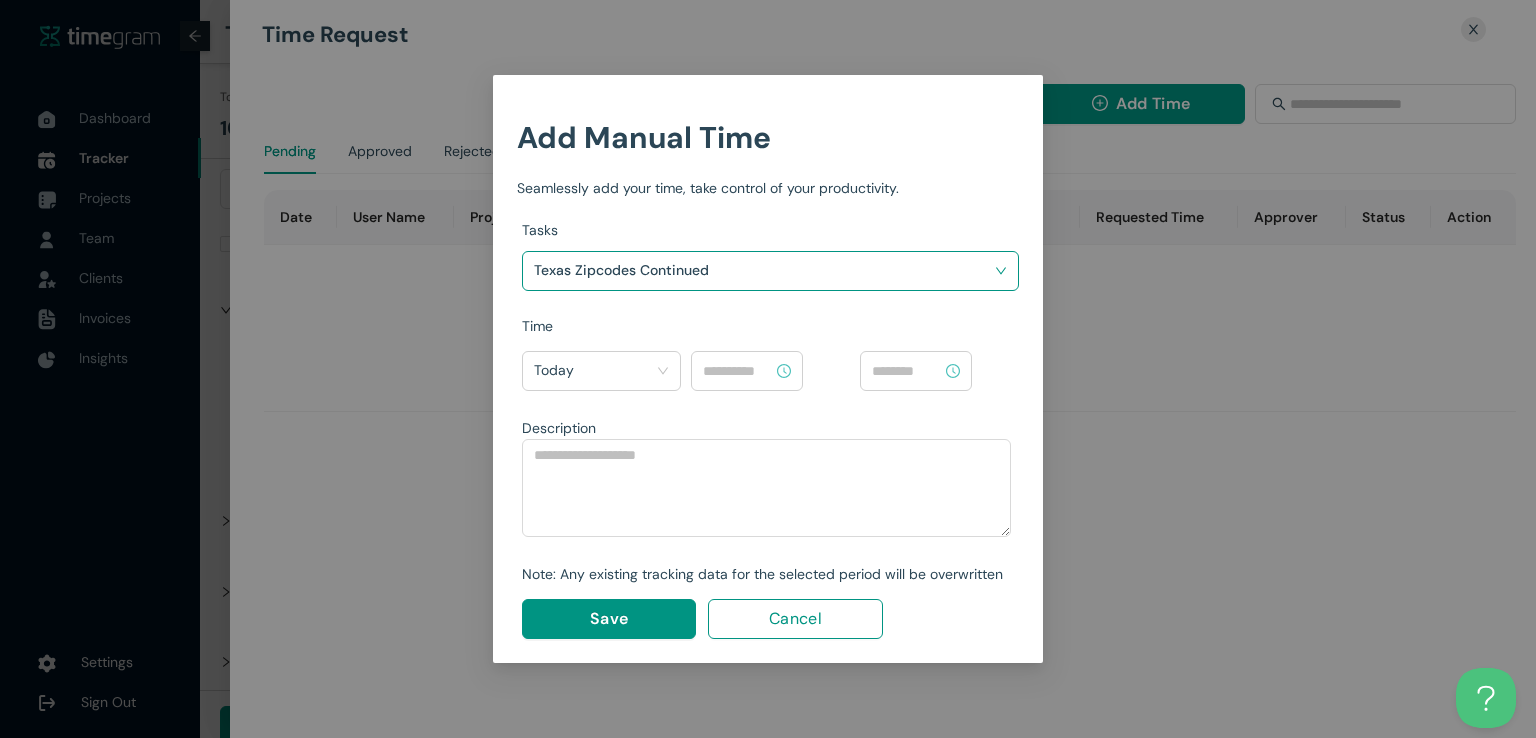 click at bounding box center (738, 371) 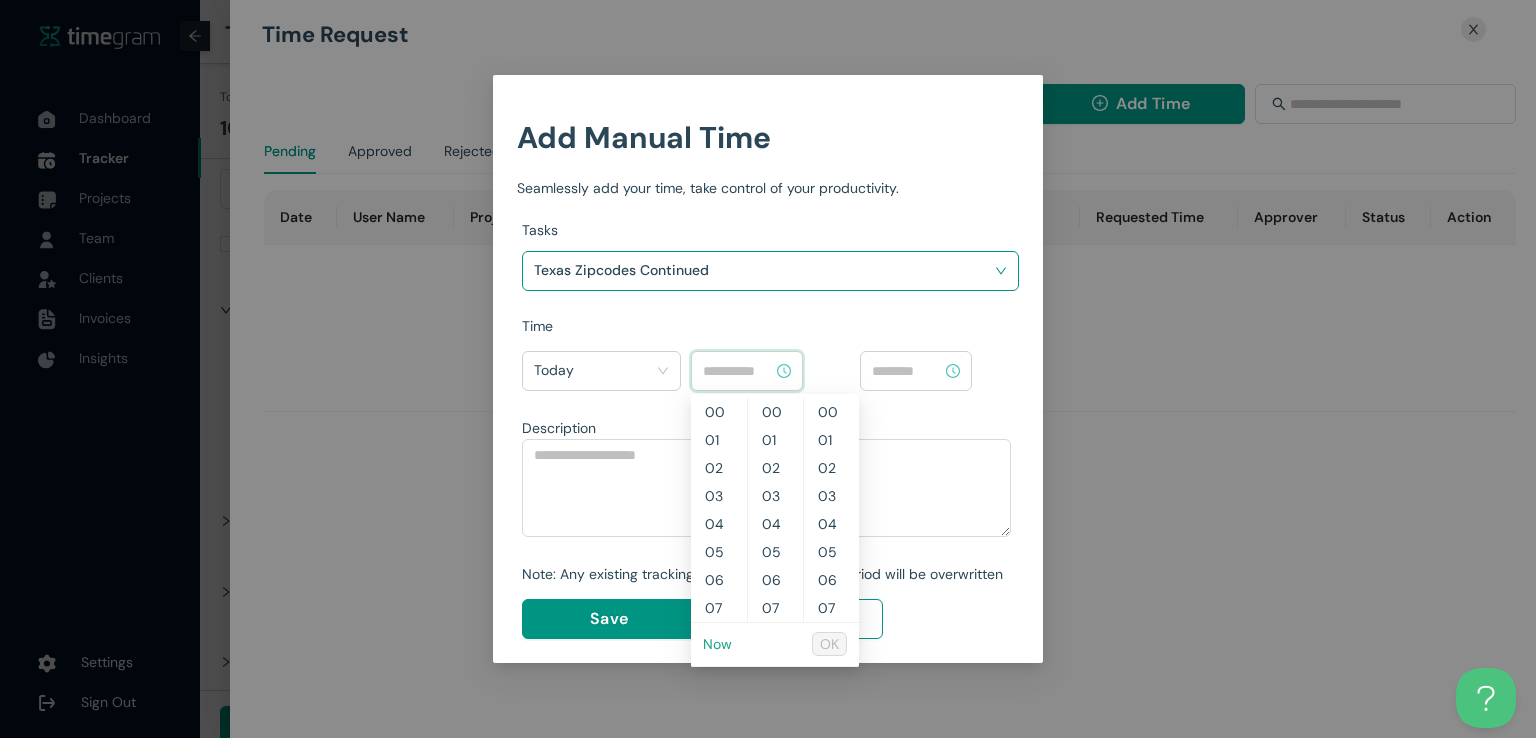 click on "Now" at bounding box center [717, 644] 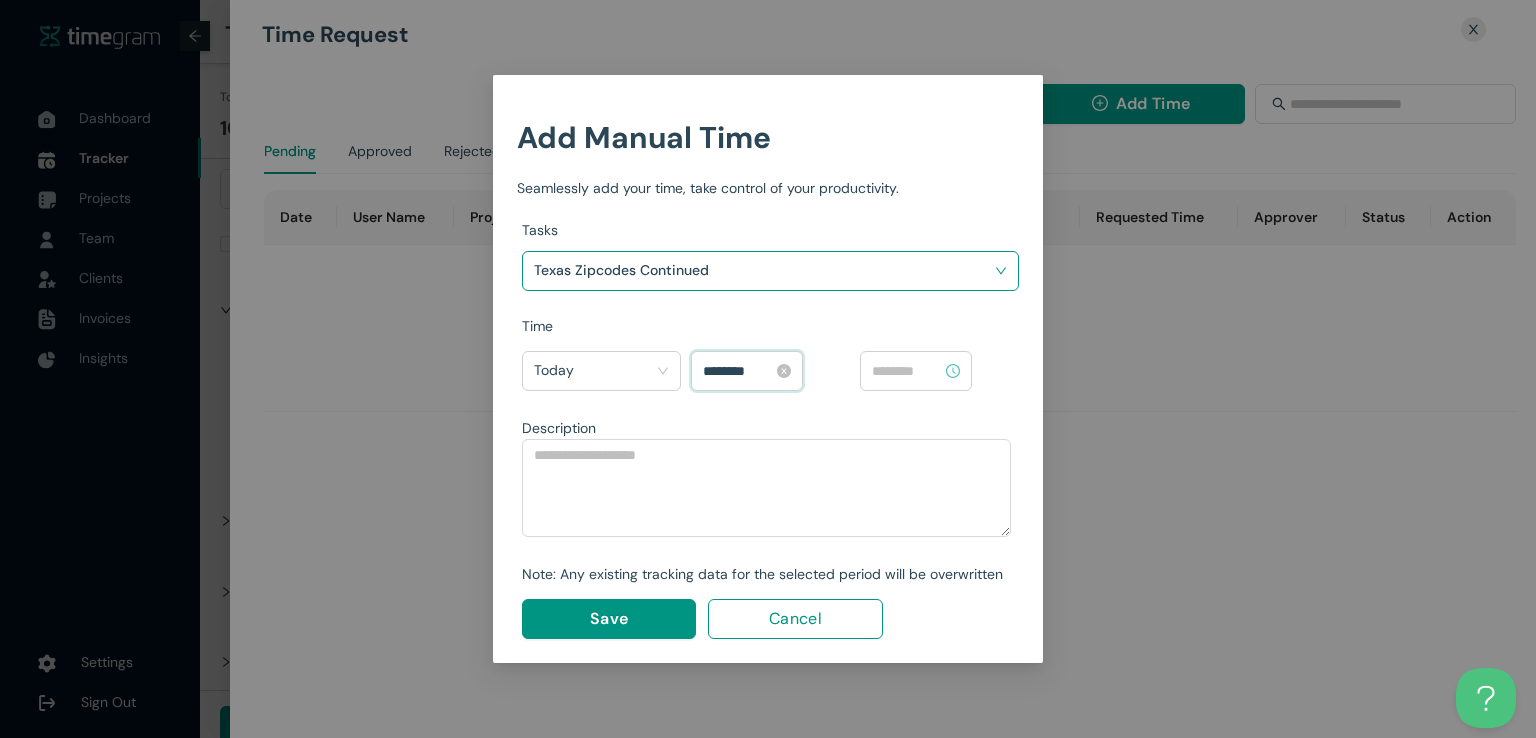 click on "********" at bounding box center (738, 371) 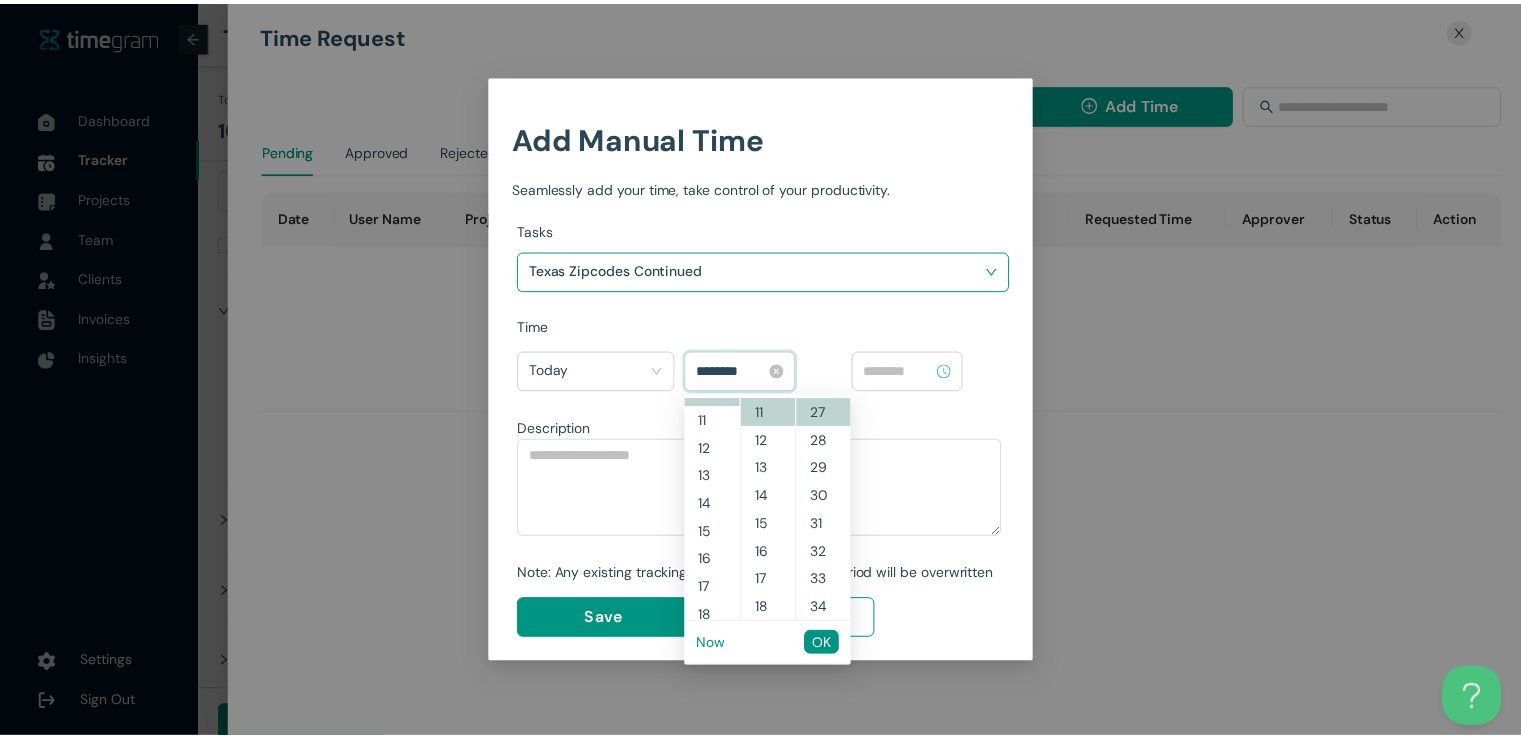 scroll, scrollTop: 280, scrollLeft: 0, axis: vertical 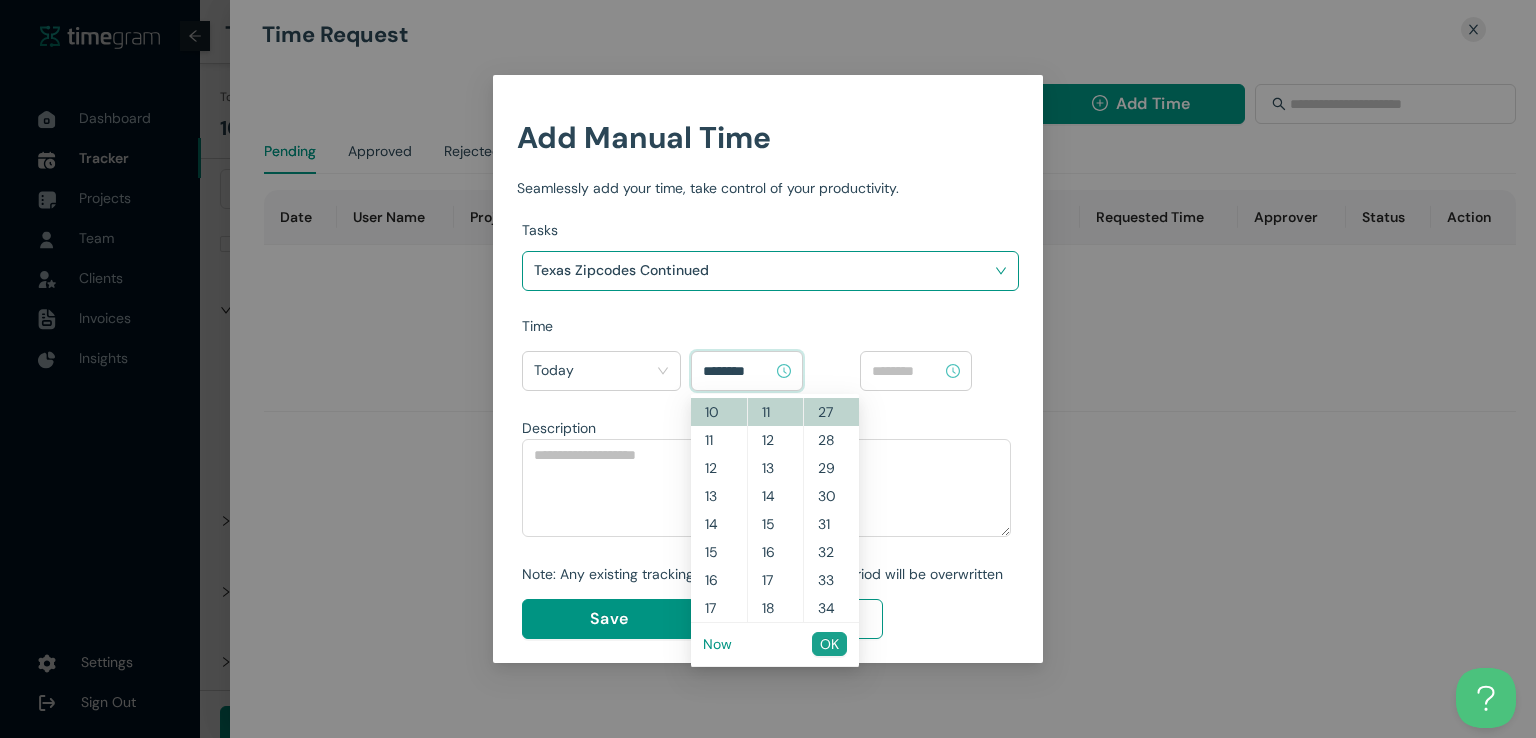 click on "OK" at bounding box center [829, 644] 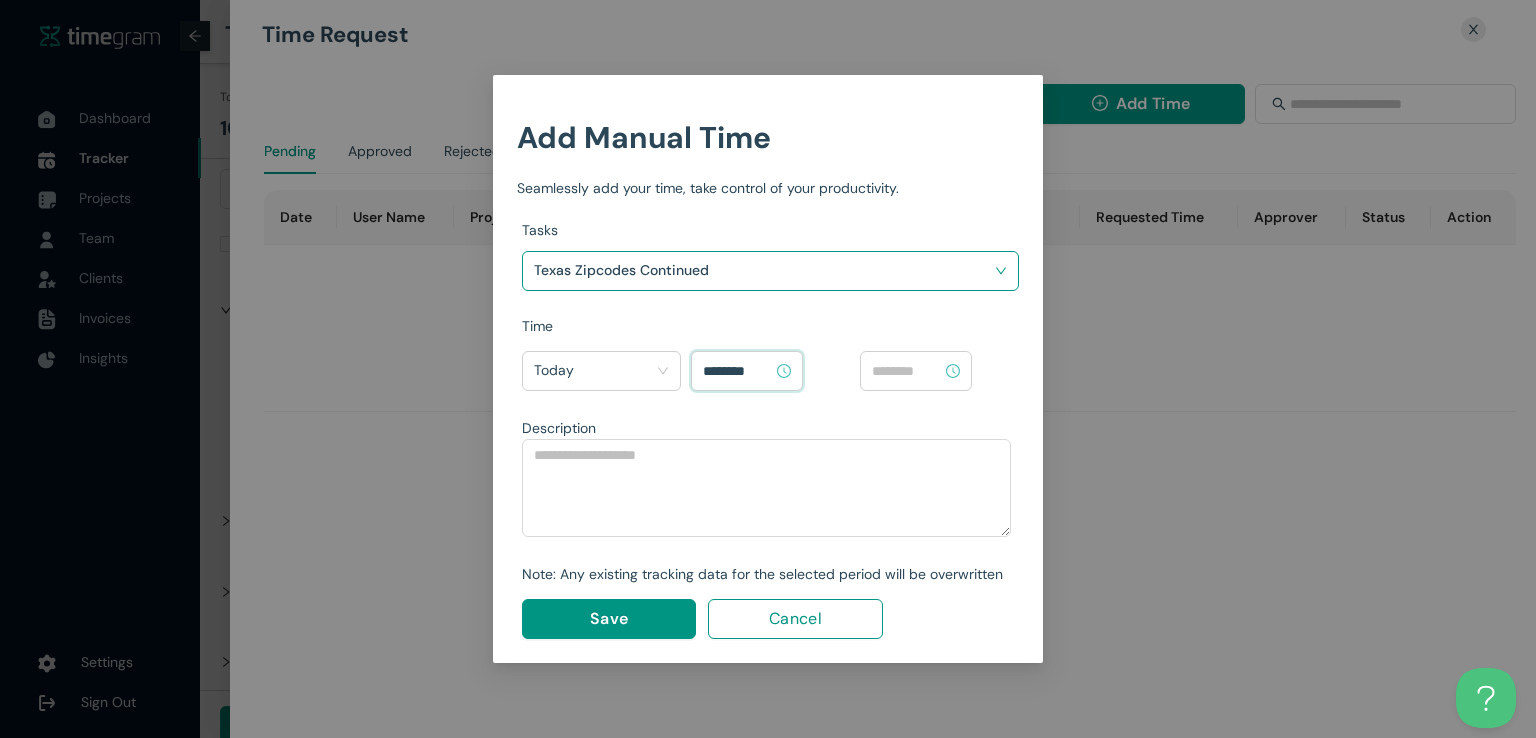 type on "********" 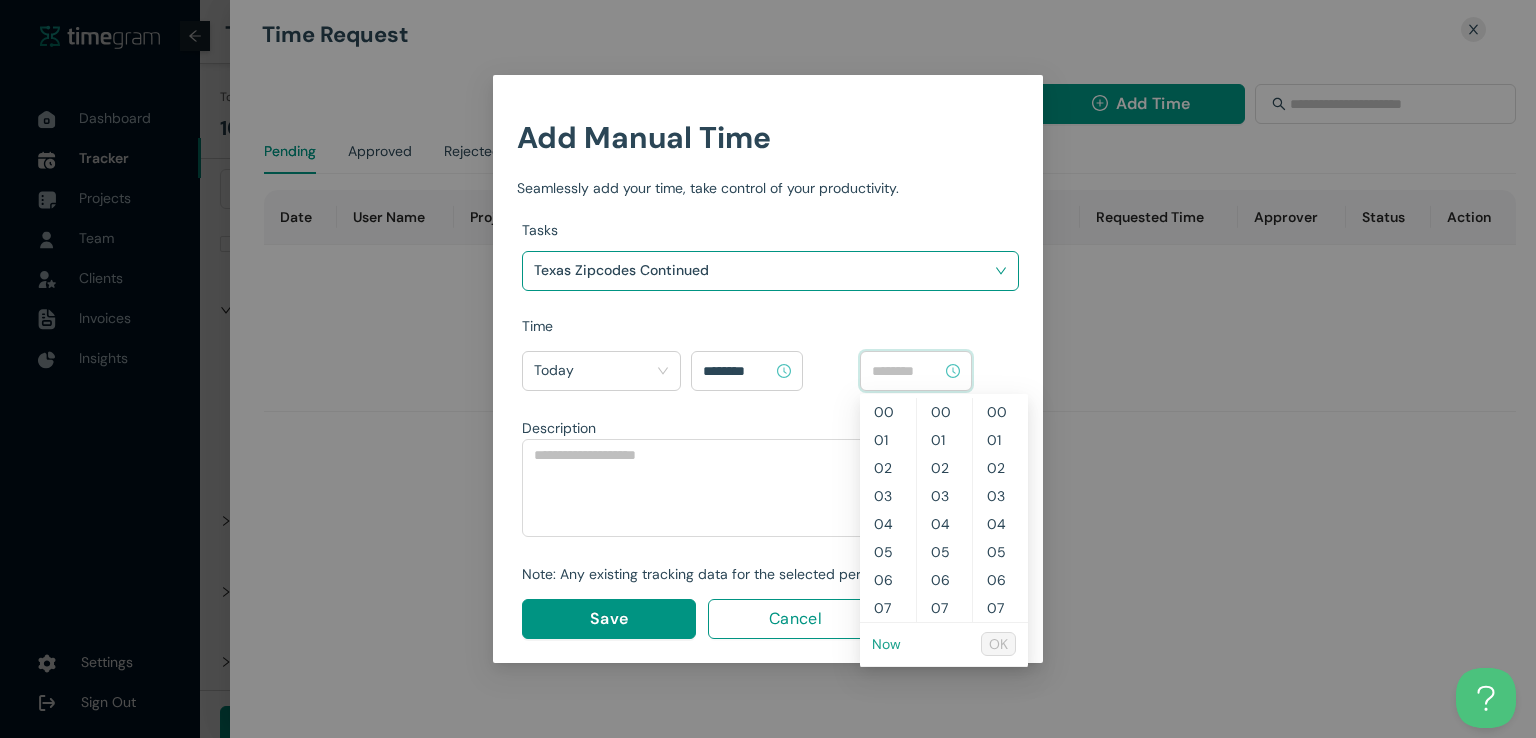 click on "Now" at bounding box center (0, 0) 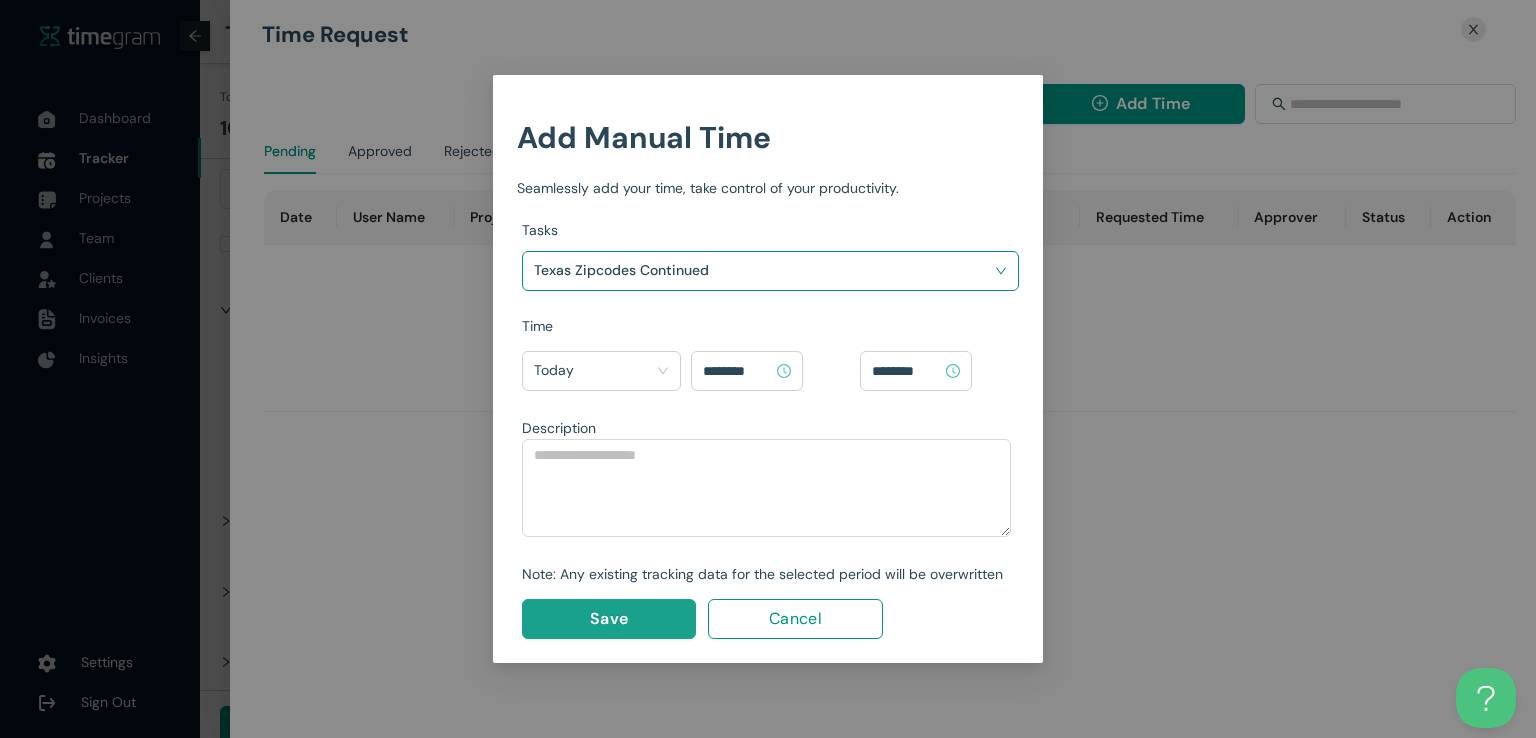 click on "Save" at bounding box center [609, 618] 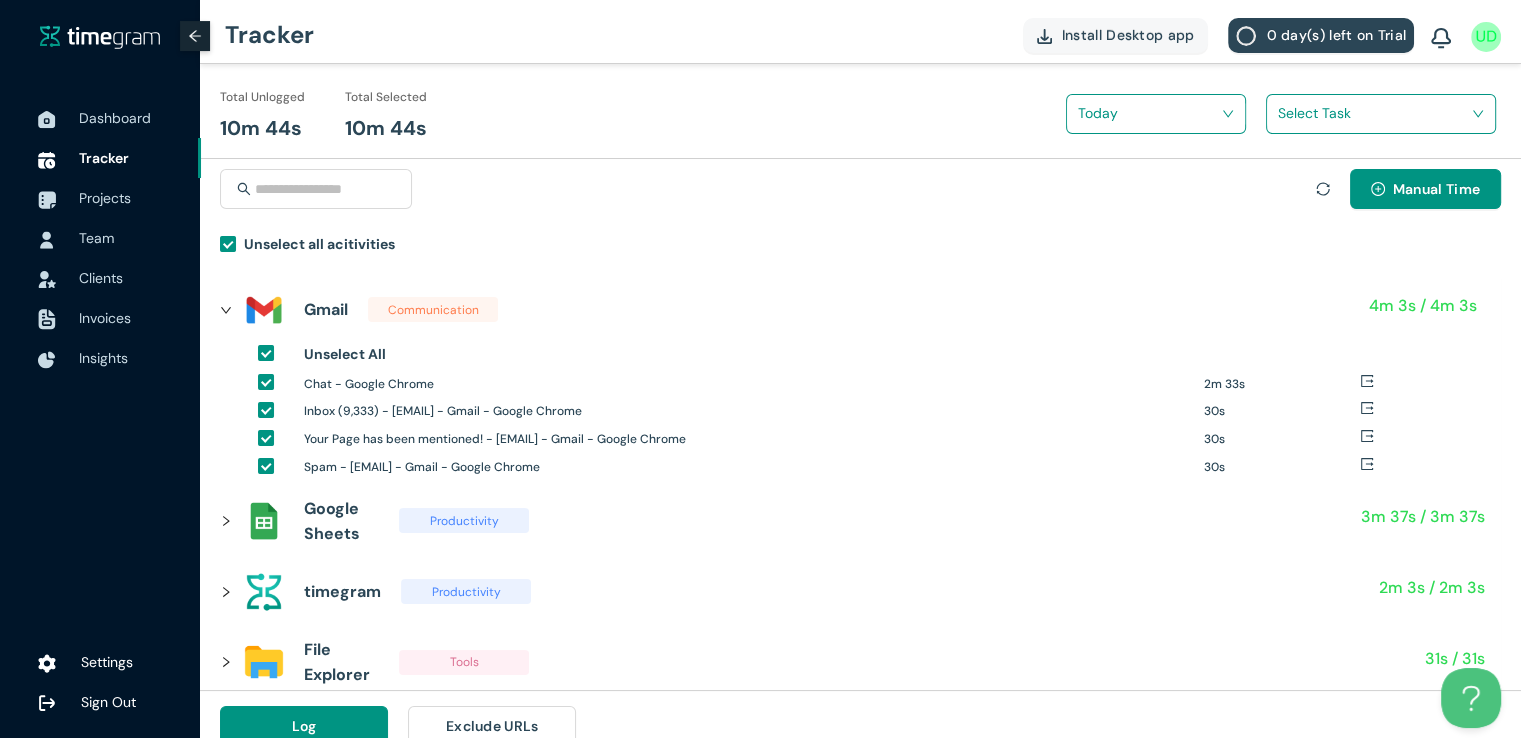 click at bounding box center [1374, 113] 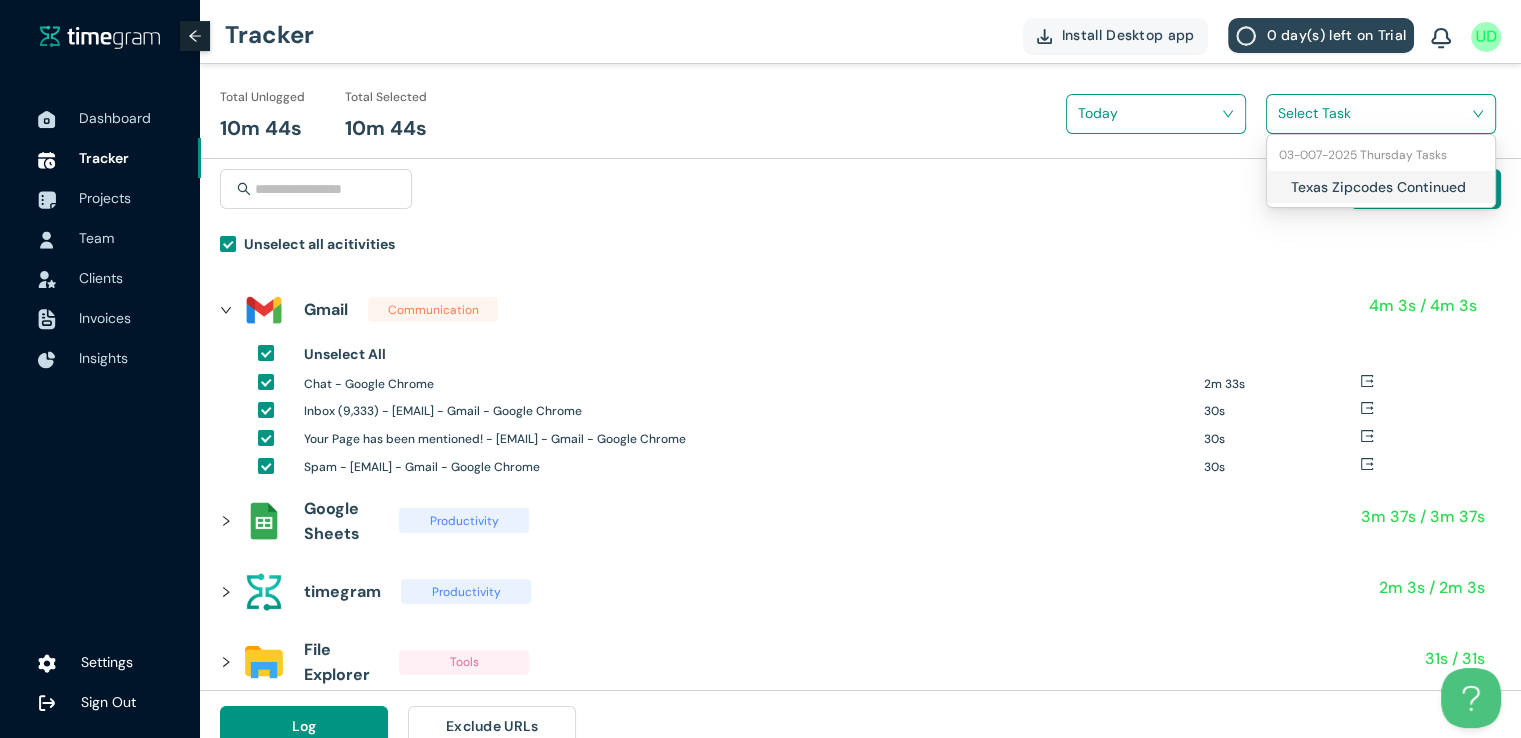 click on "Texas Zipcodes Continued" at bounding box center [1381, 187] 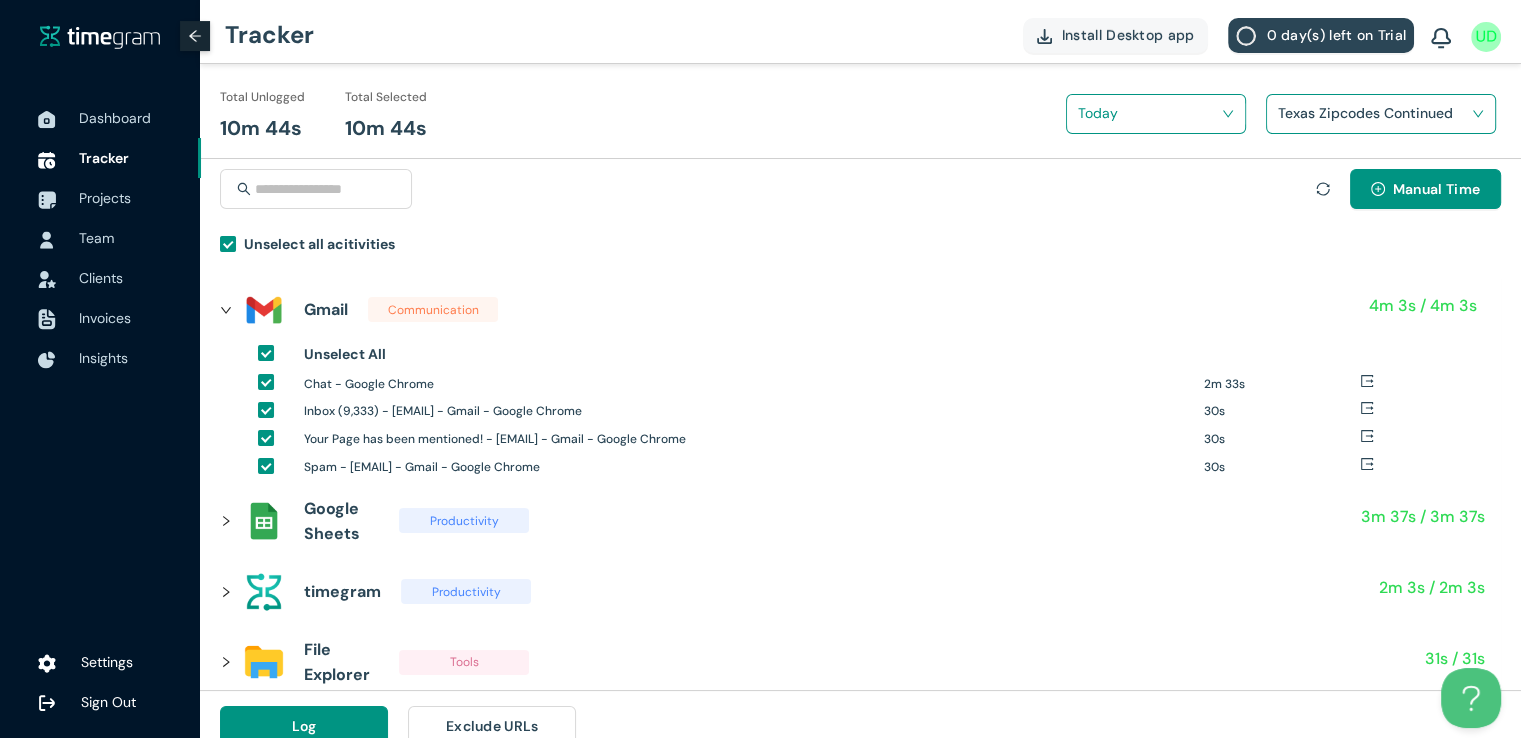 scroll, scrollTop: 23, scrollLeft: 0, axis: vertical 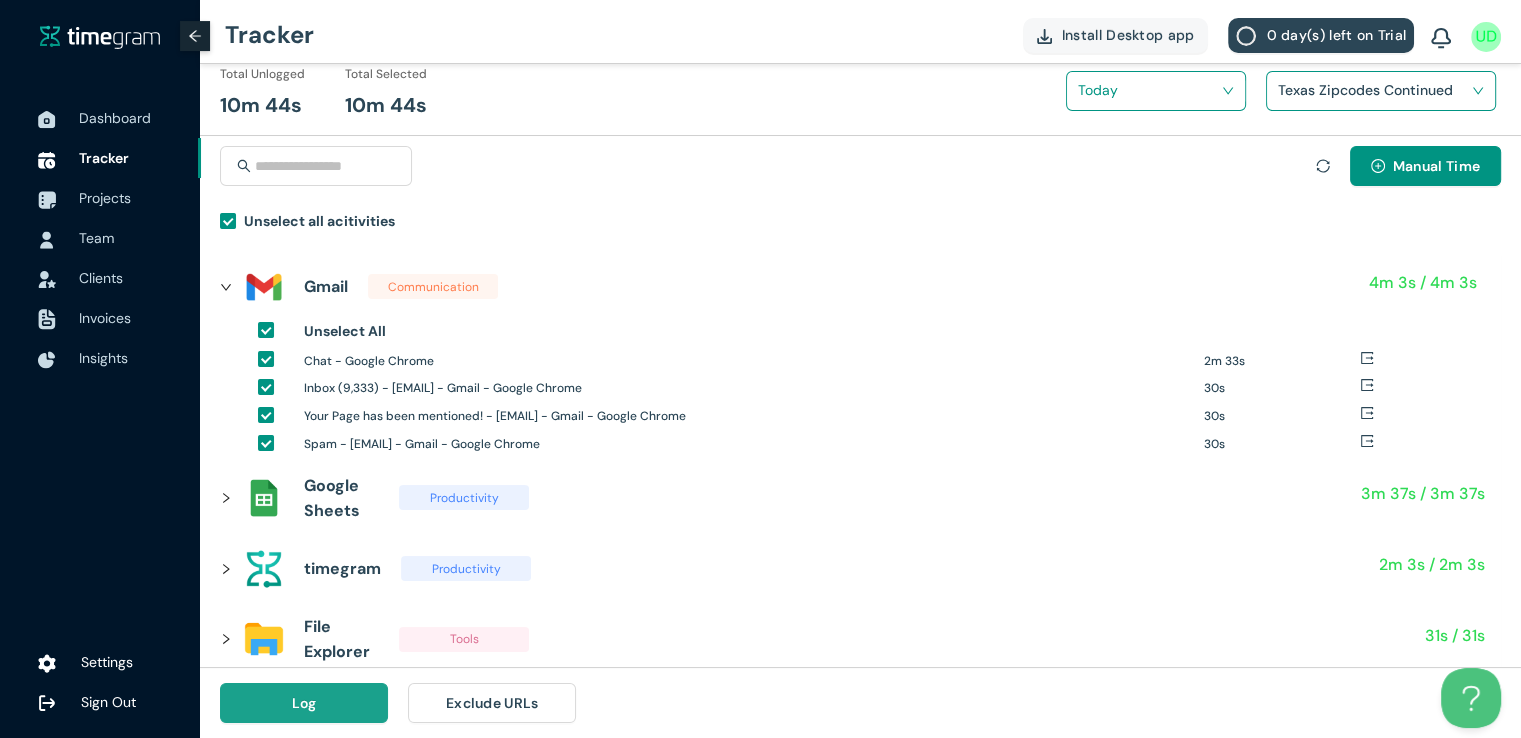 click on "Log" at bounding box center [304, 703] 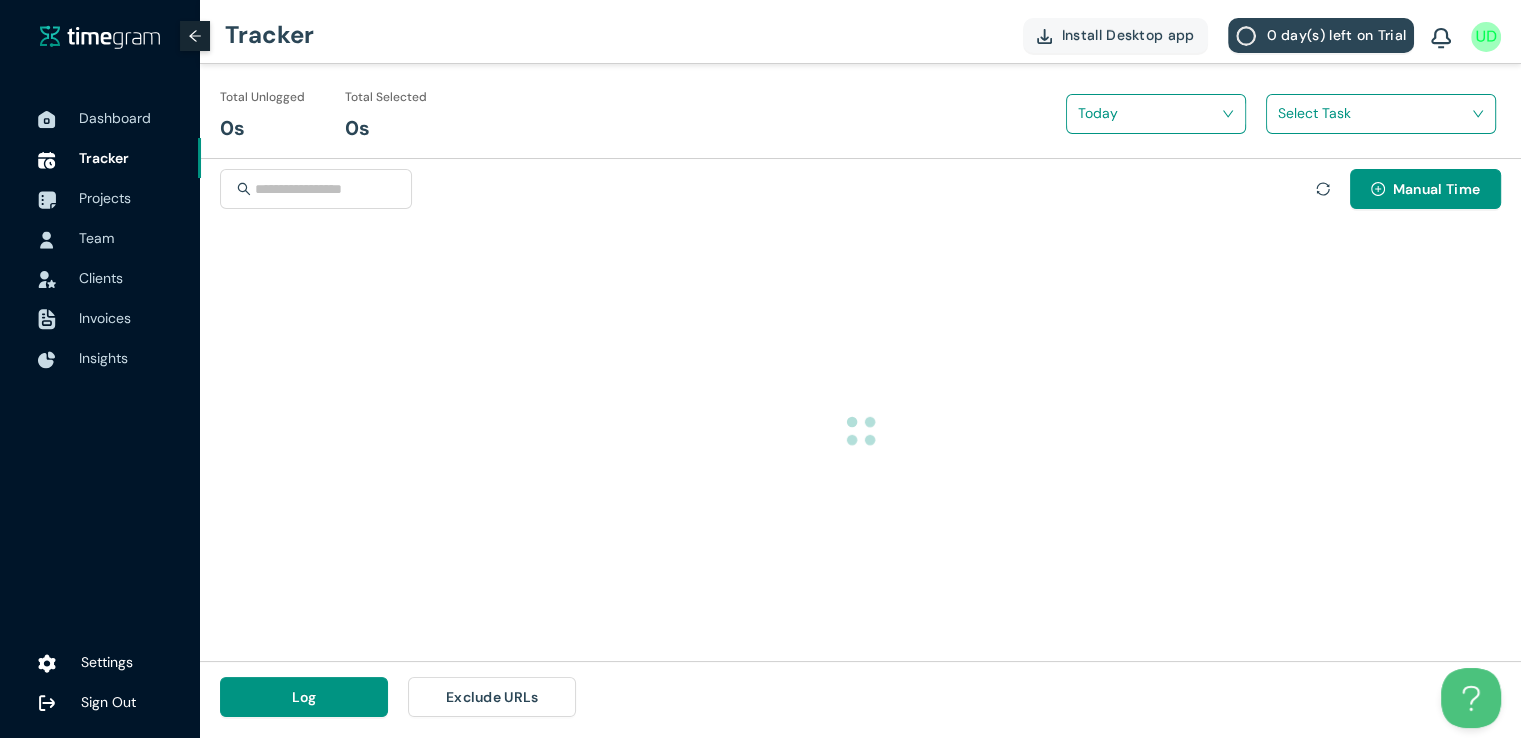scroll, scrollTop: 0, scrollLeft: 0, axis: both 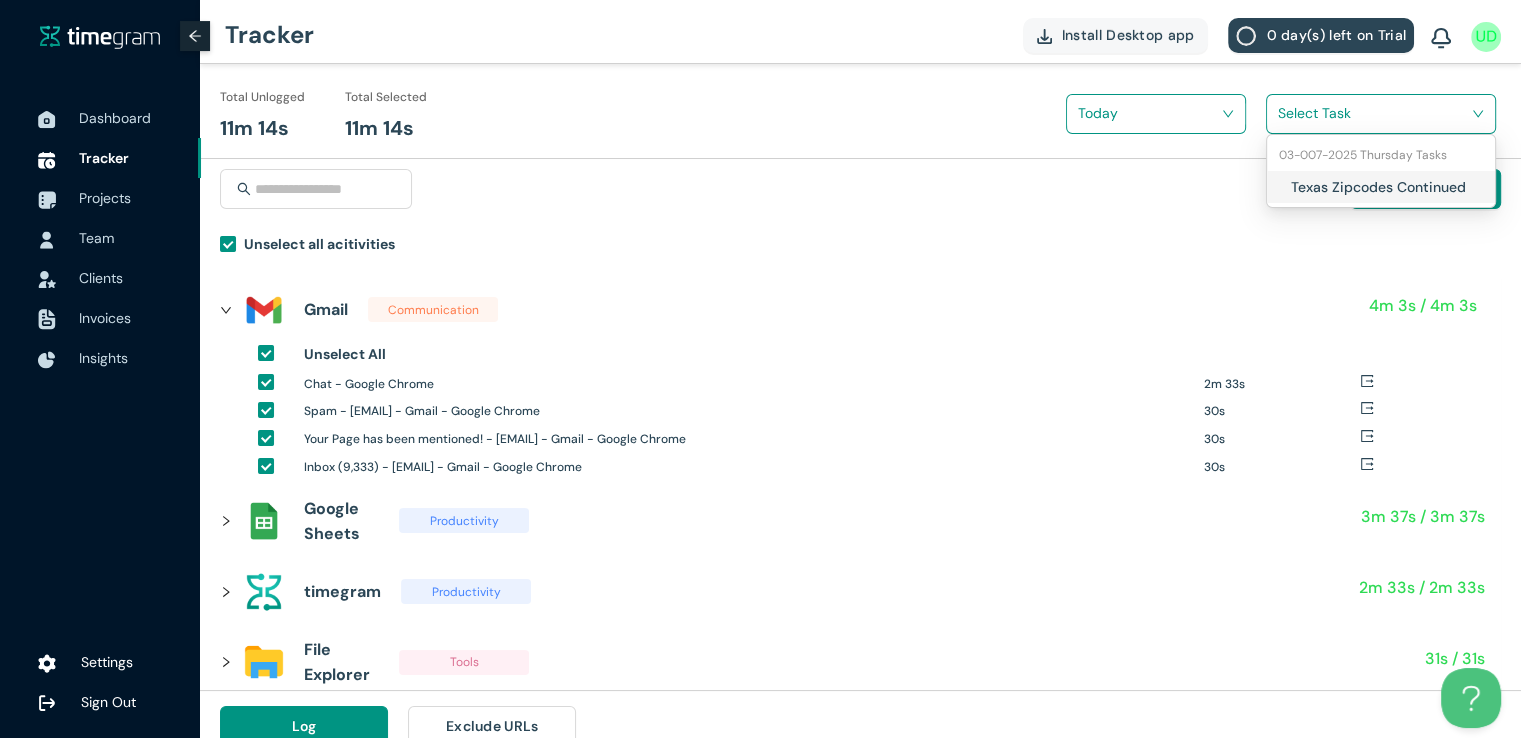click at bounding box center [1374, 113] 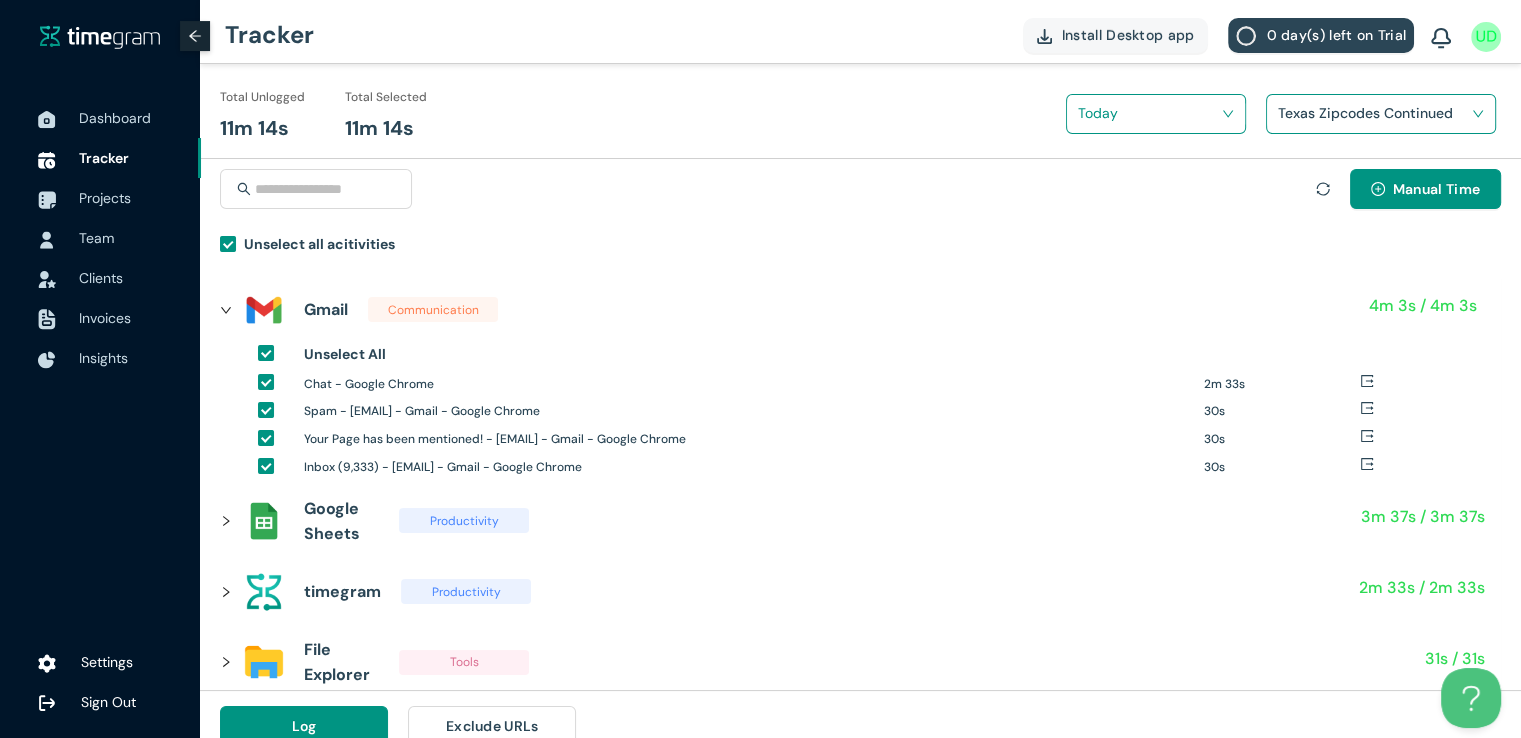 scroll, scrollTop: 23, scrollLeft: 0, axis: vertical 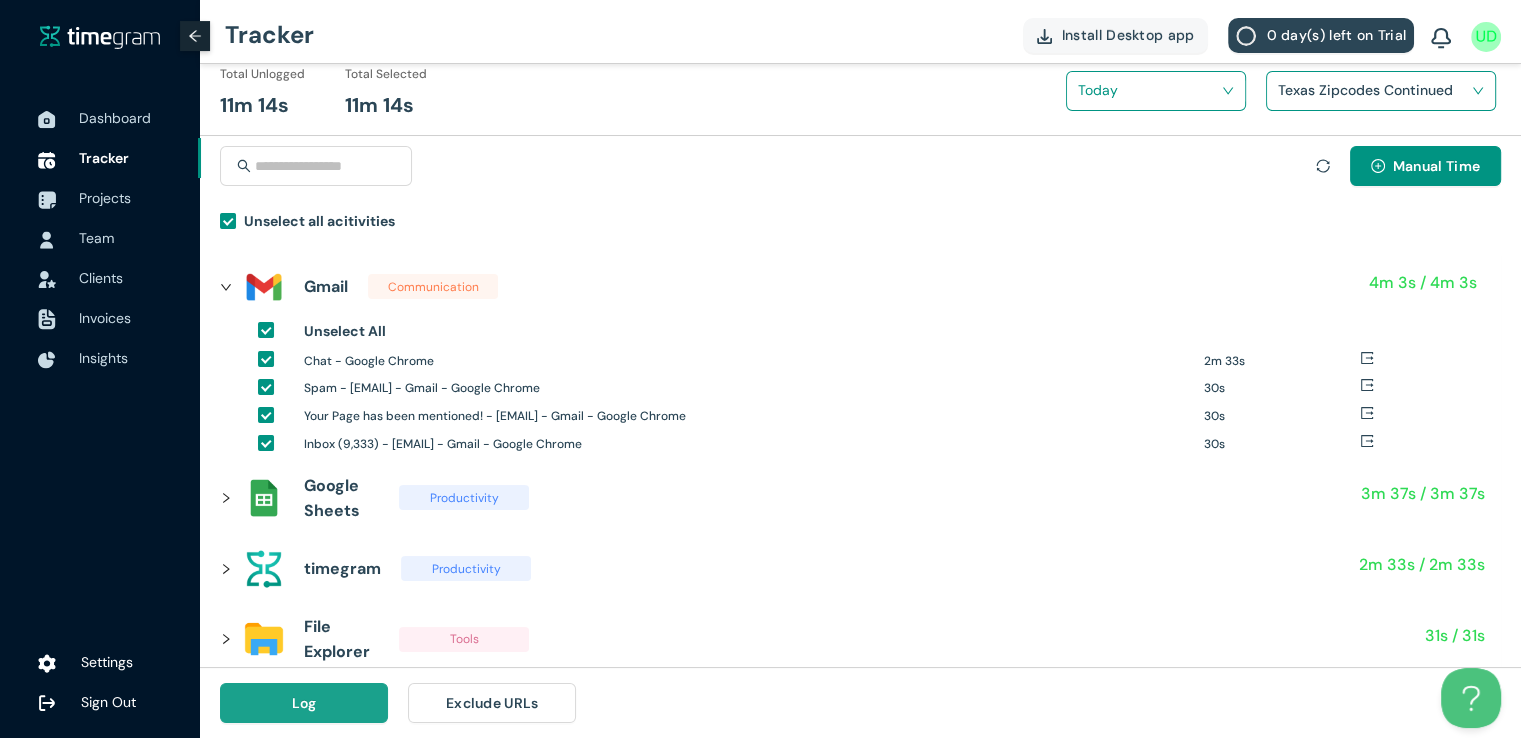 click on "Log" at bounding box center (304, 703) 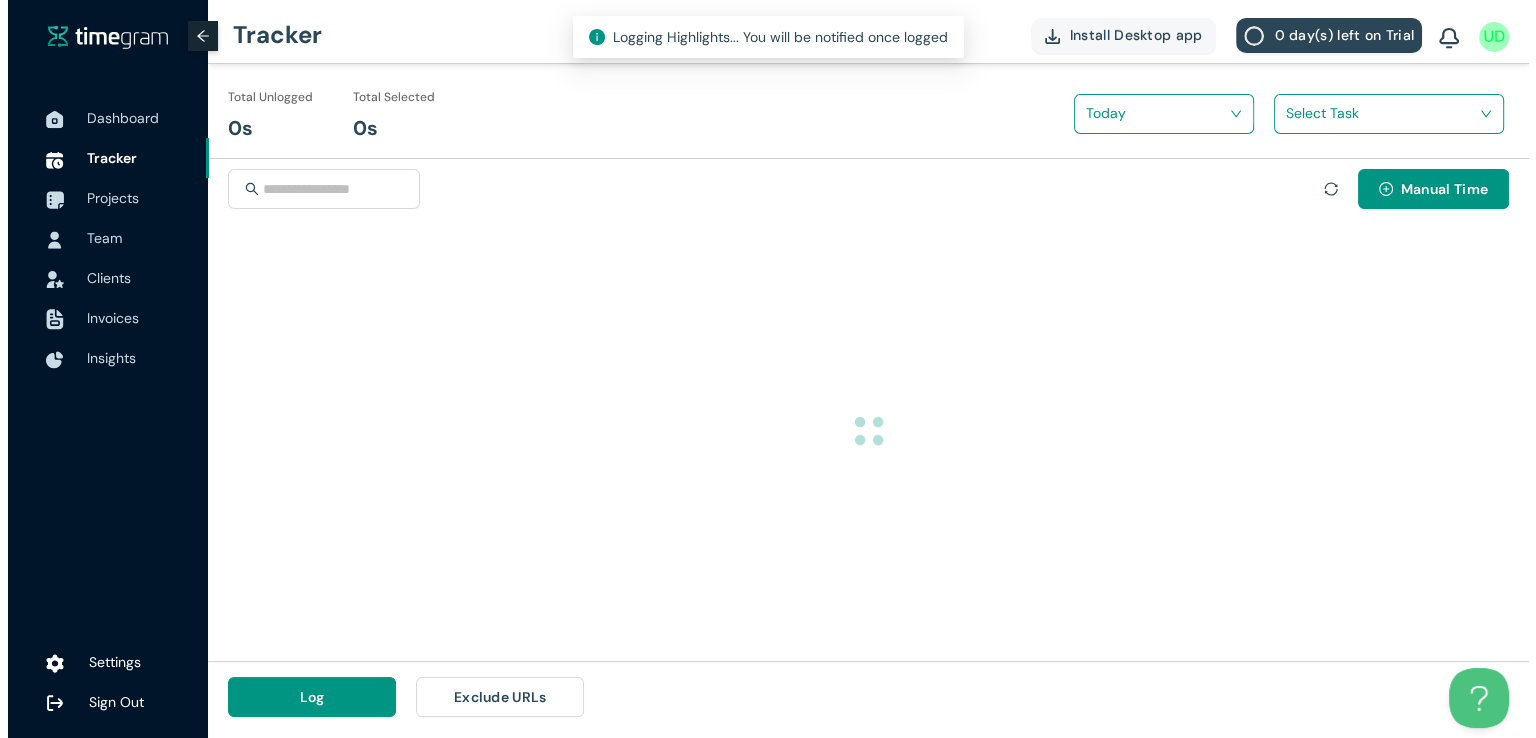 scroll, scrollTop: 0, scrollLeft: 0, axis: both 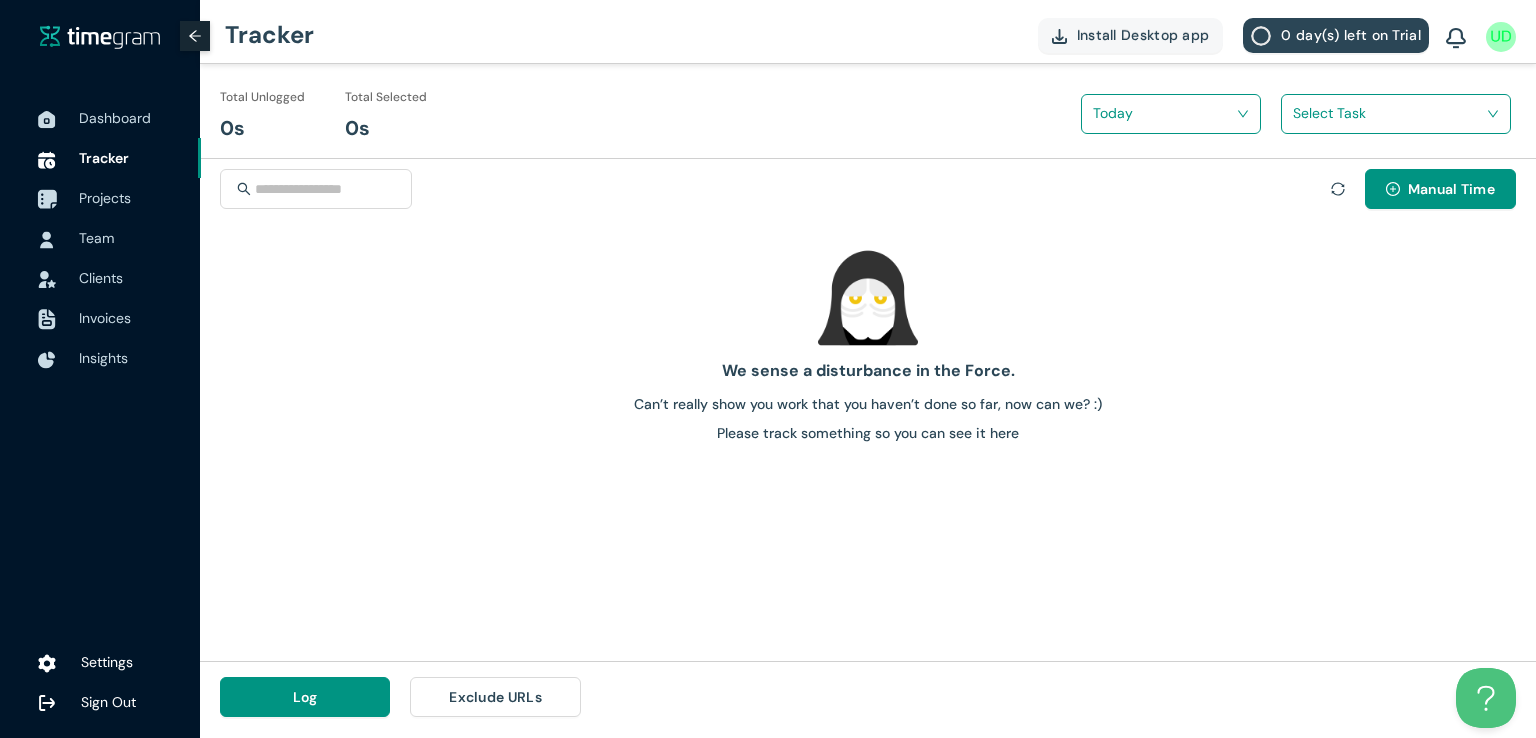 click on "Projects" at bounding box center (105, 198) 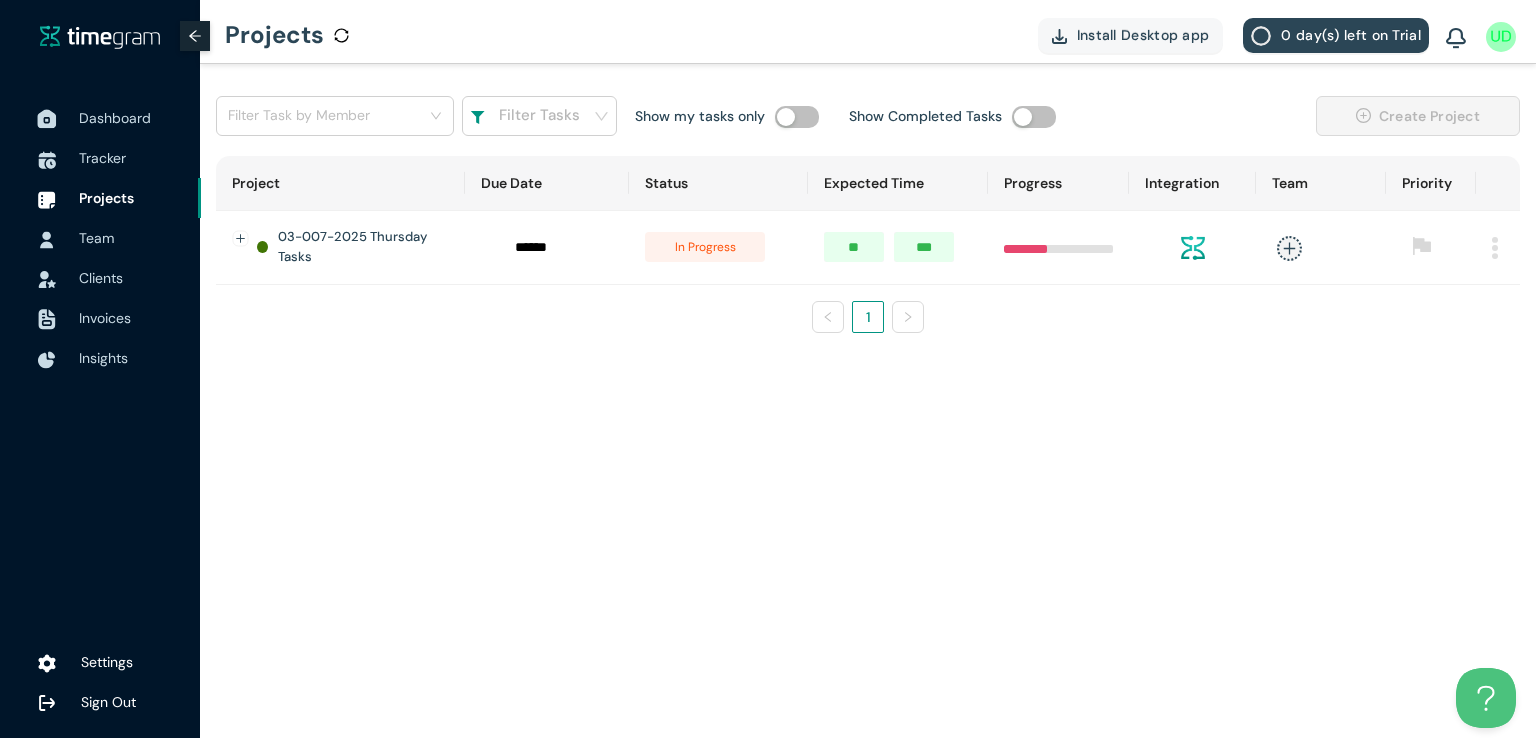 click on "Dashboard" at bounding box center (115, 118) 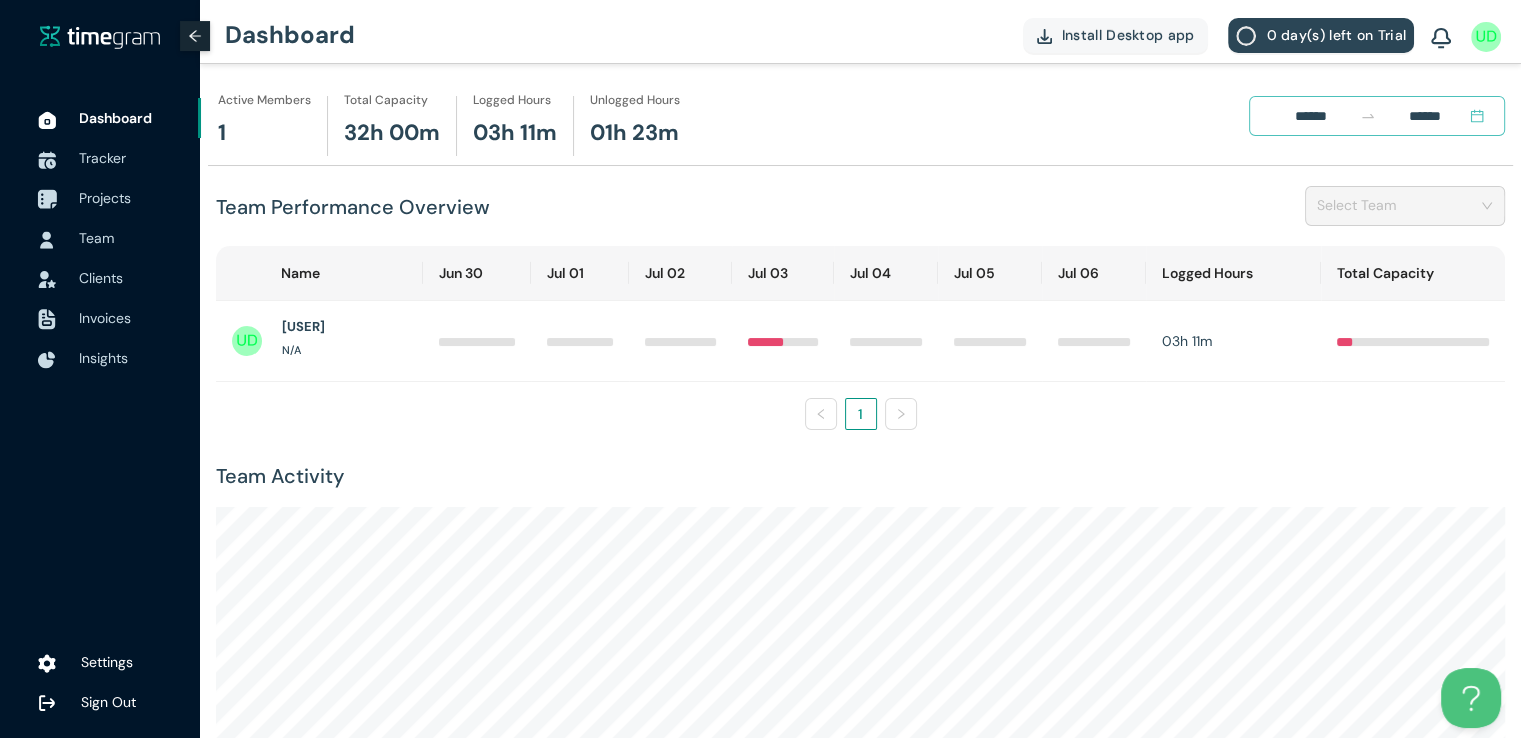 click on "Projects" at bounding box center [105, 198] 